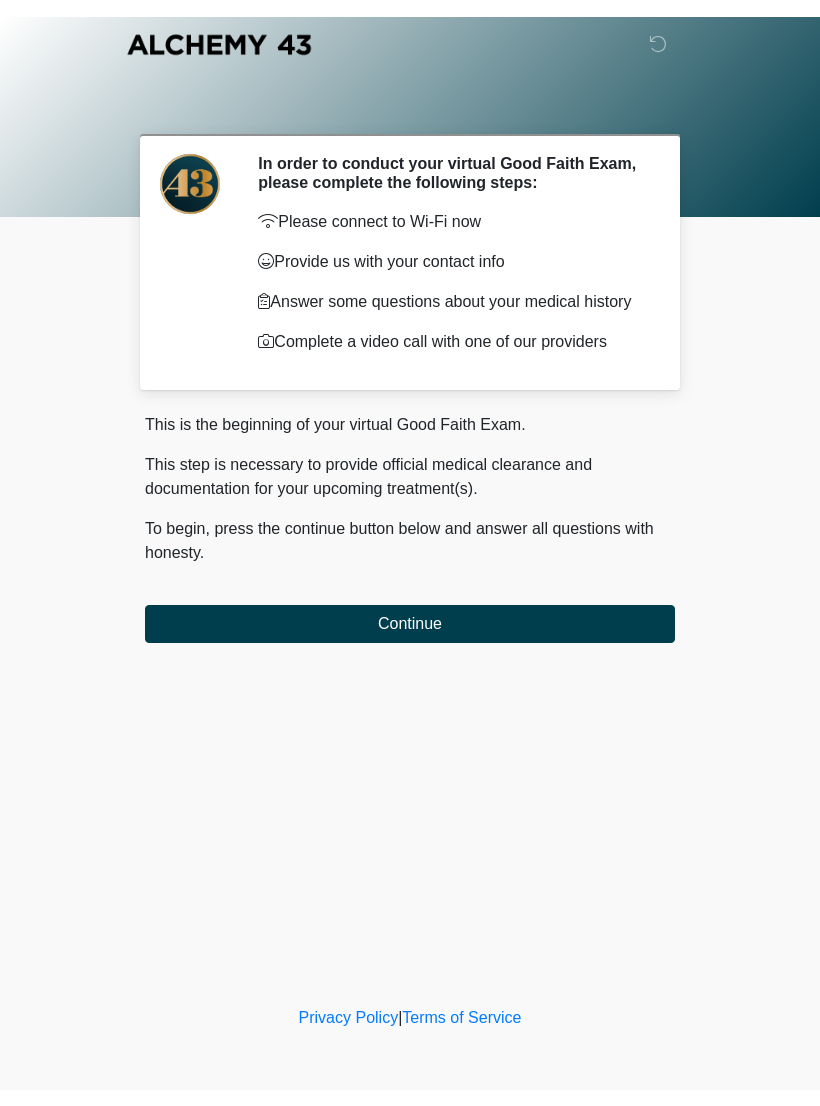 scroll, scrollTop: 0, scrollLeft: 0, axis: both 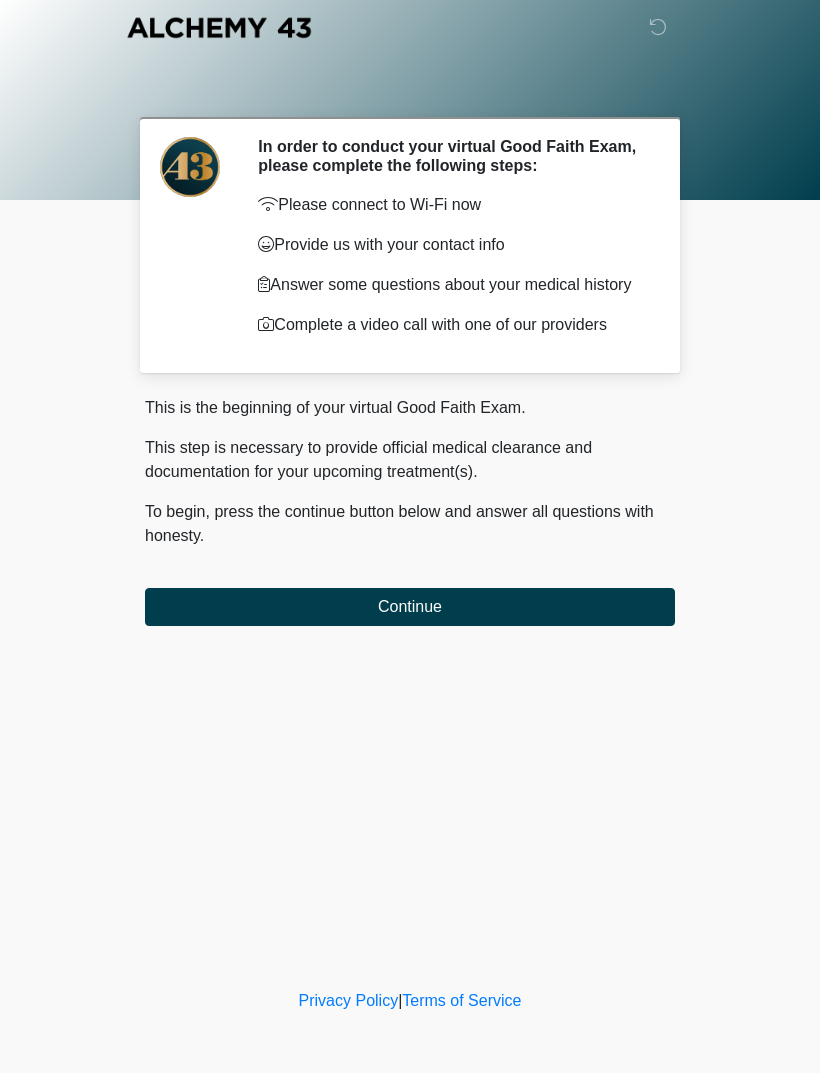 click on "Continue" at bounding box center [410, 607] 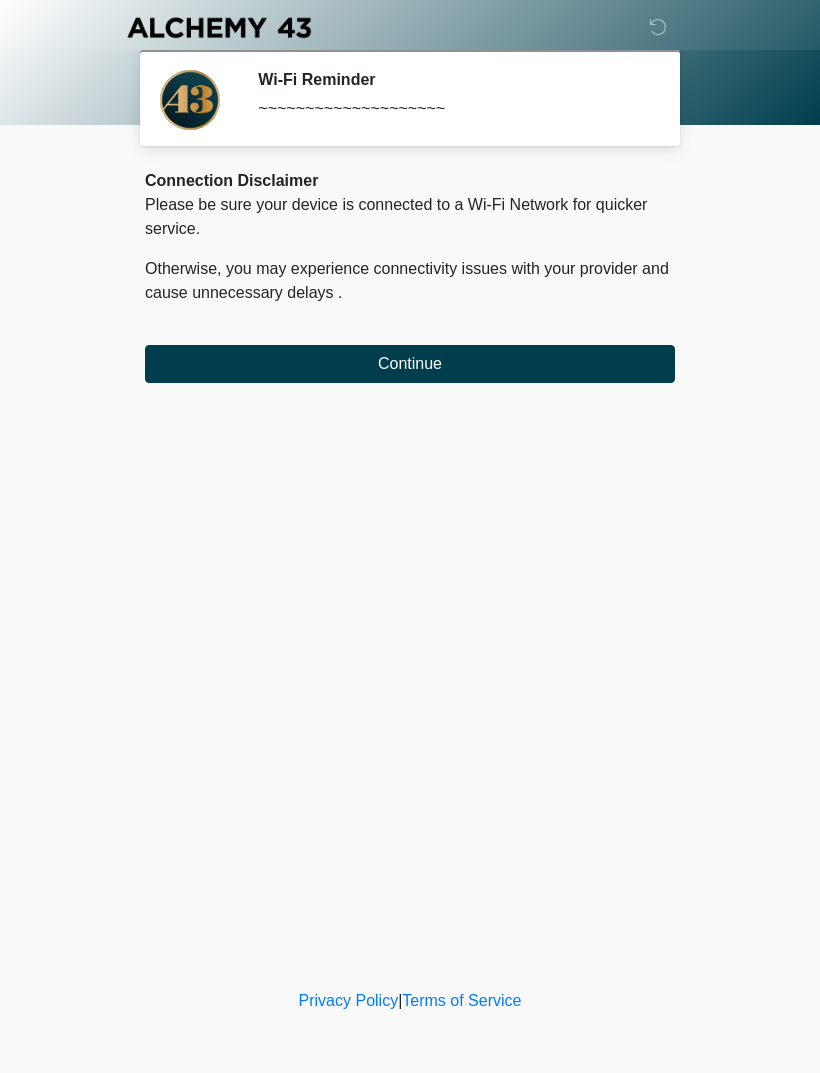 click on "Continue" at bounding box center (410, 364) 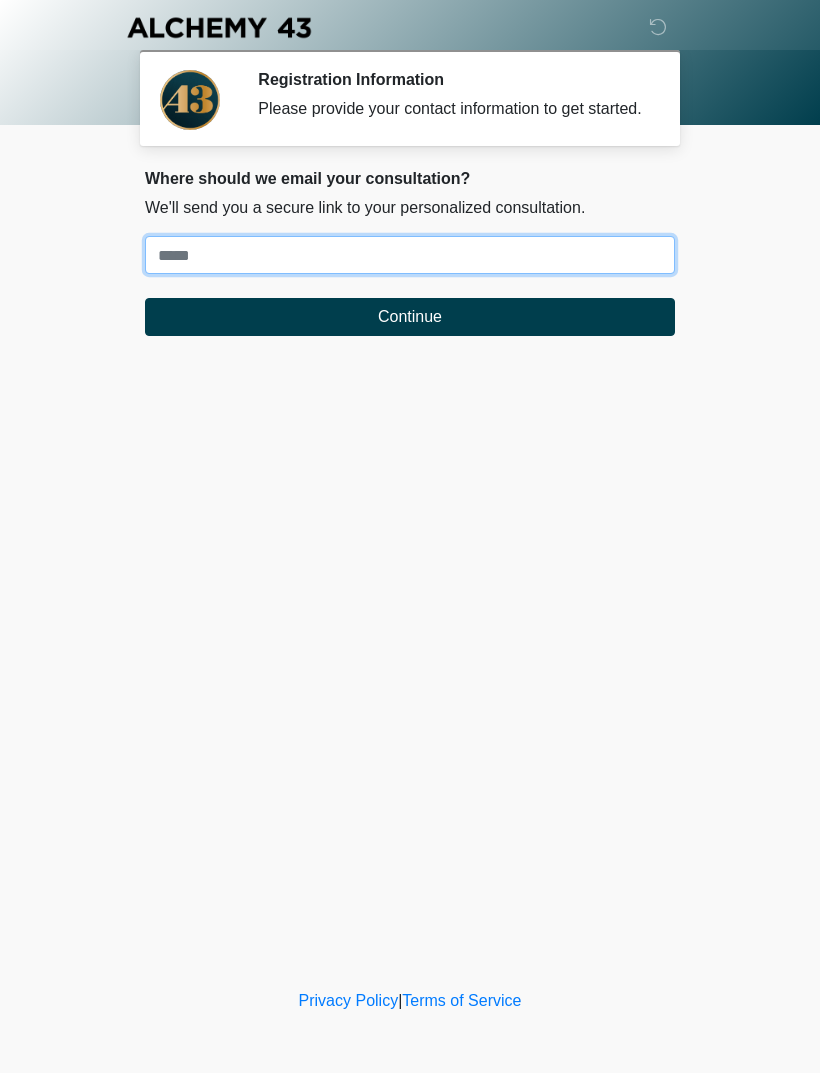 click on "Where should we email your treatment plan?" at bounding box center (410, 255) 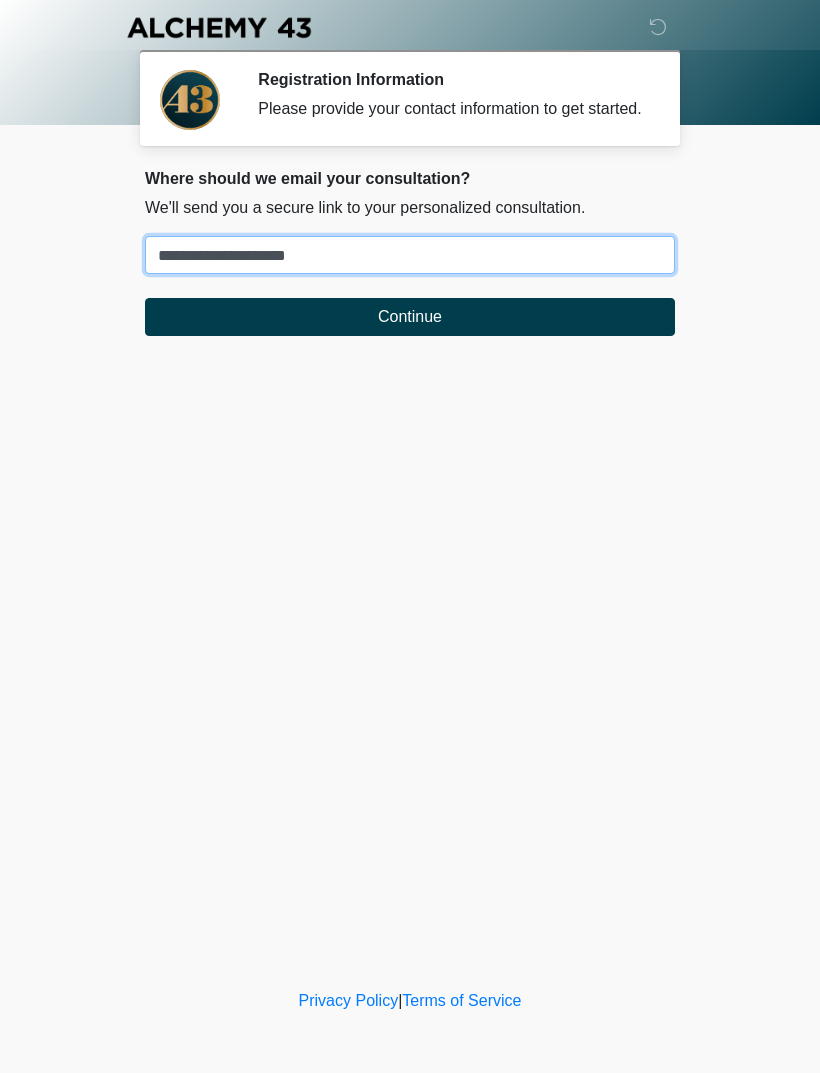 type on "**********" 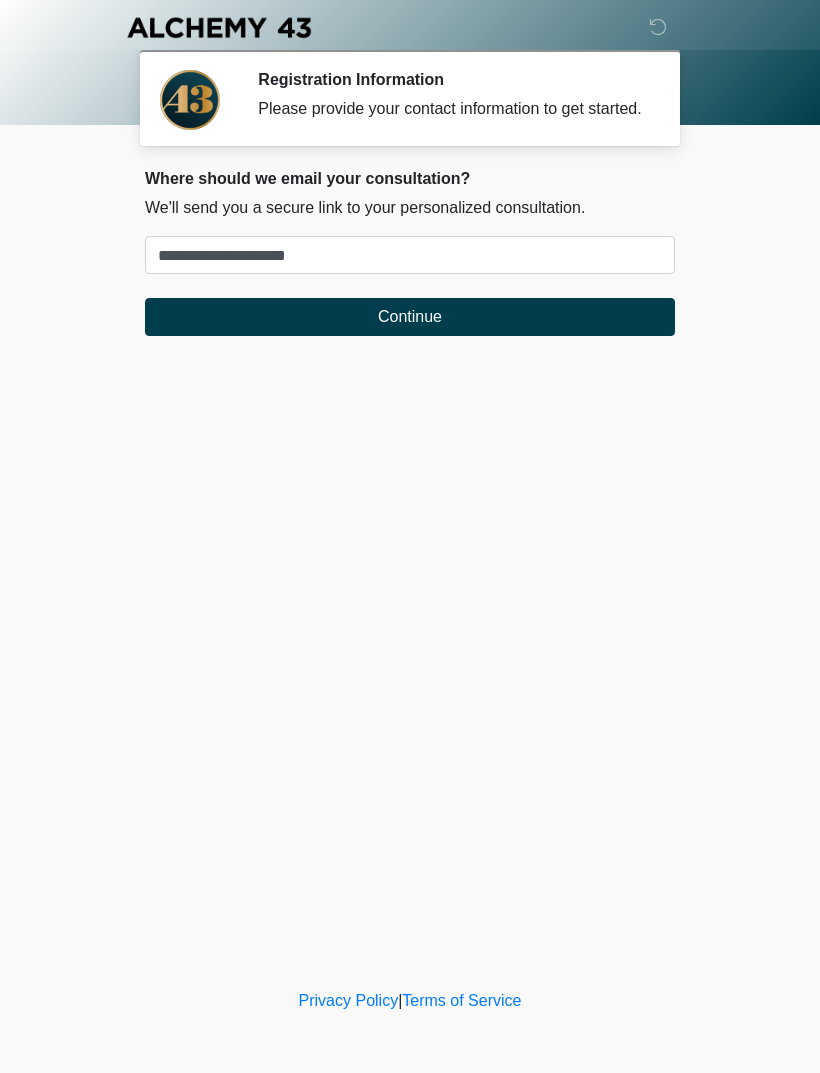 click on "Continue" at bounding box center (410, 317) 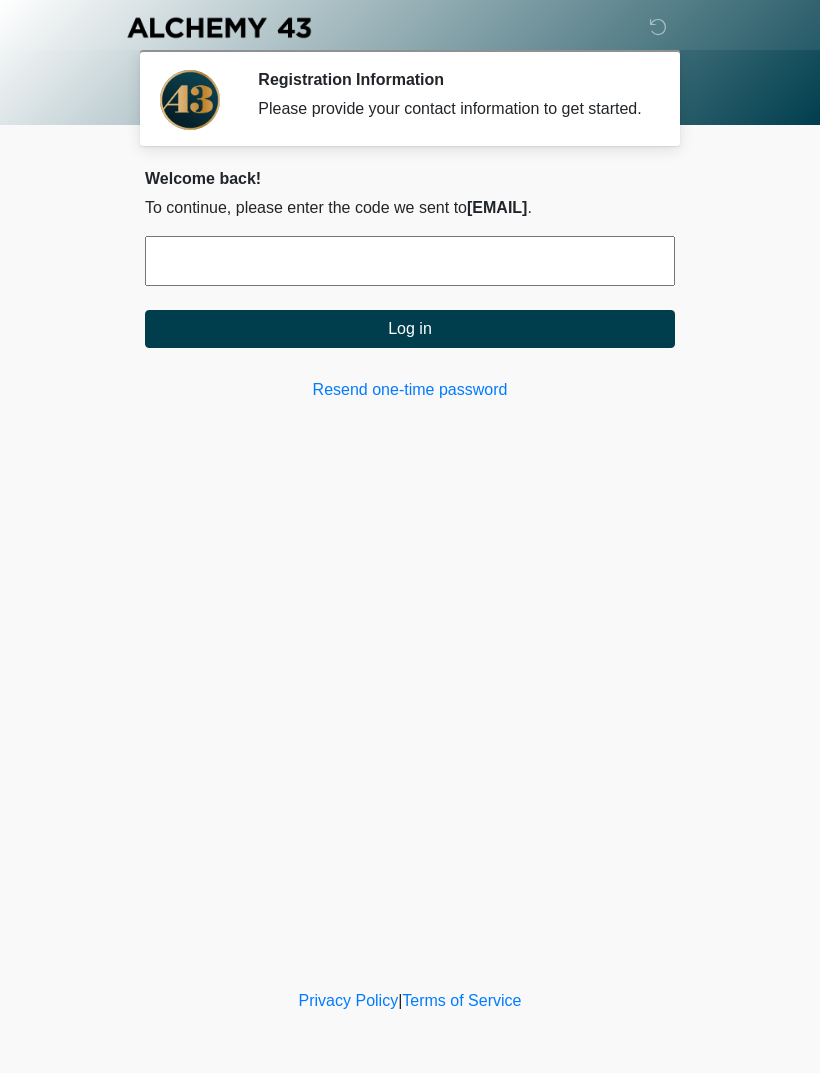 click on "Resend one-time password" at bounding box center [410, 390] 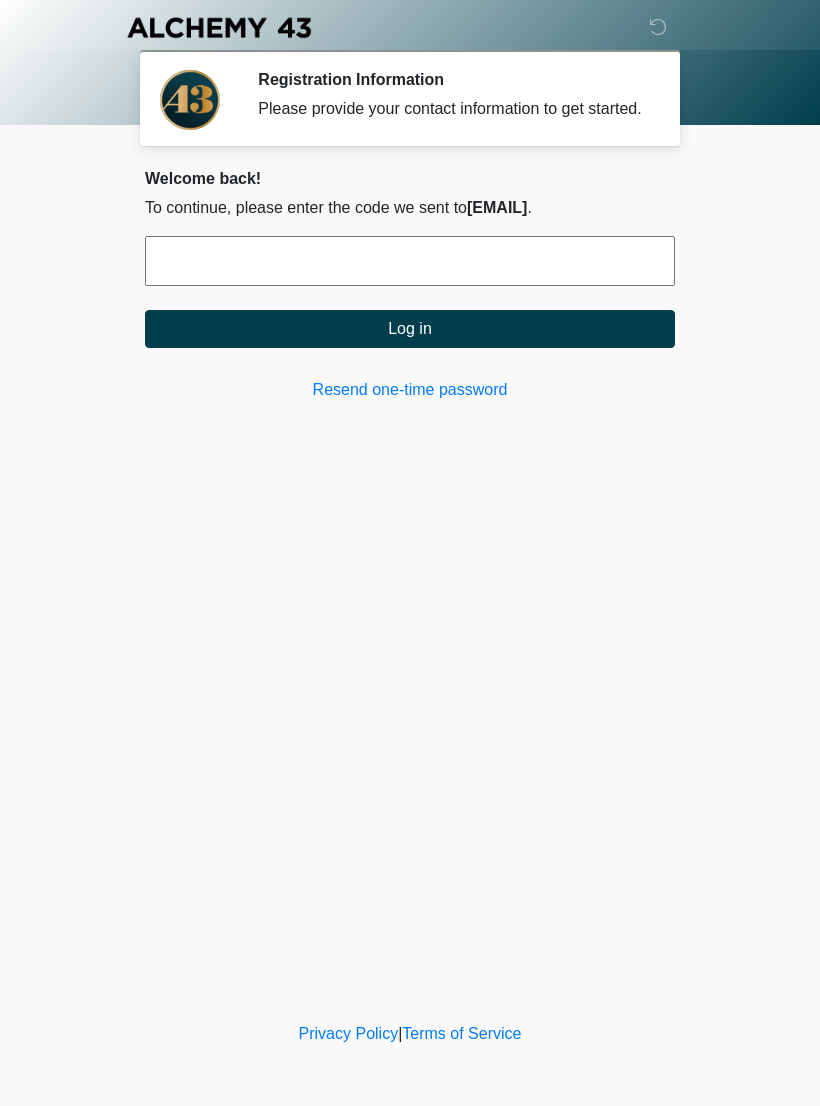 click on "Resend one-time password" at bounding box center [410, 390] 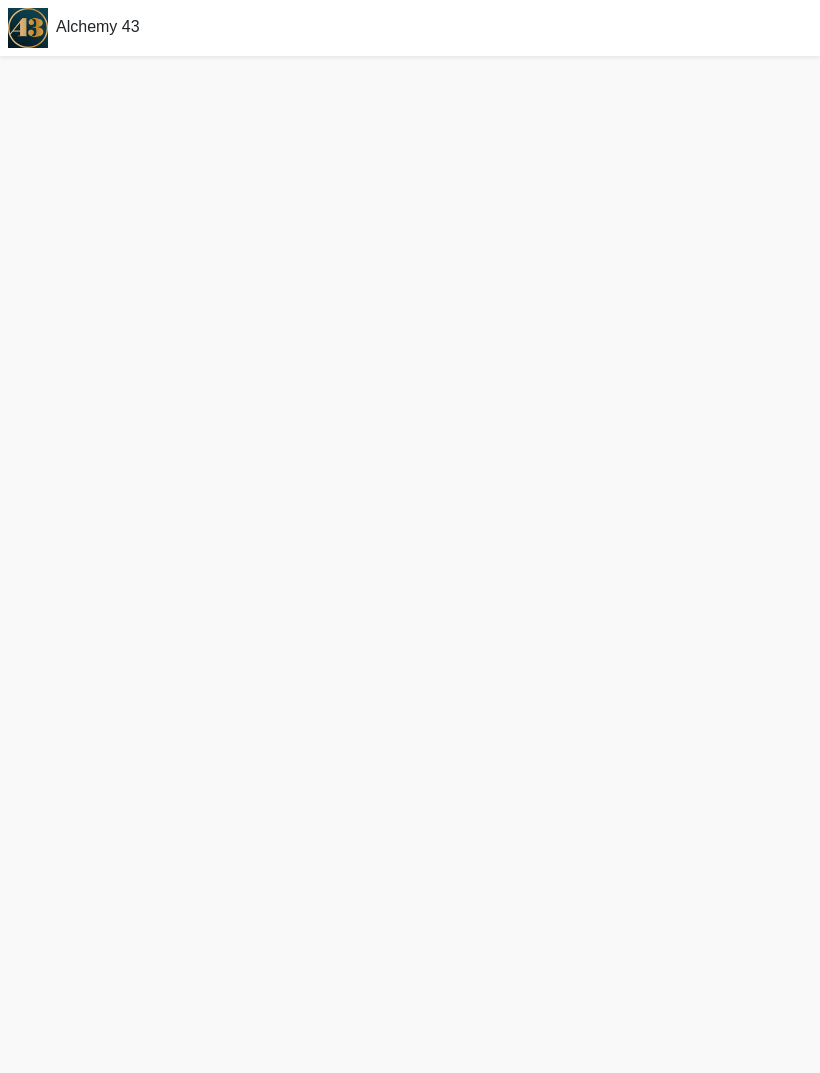 scroll, scrollTop: 14, scrollLeft: 0, axis: vertical 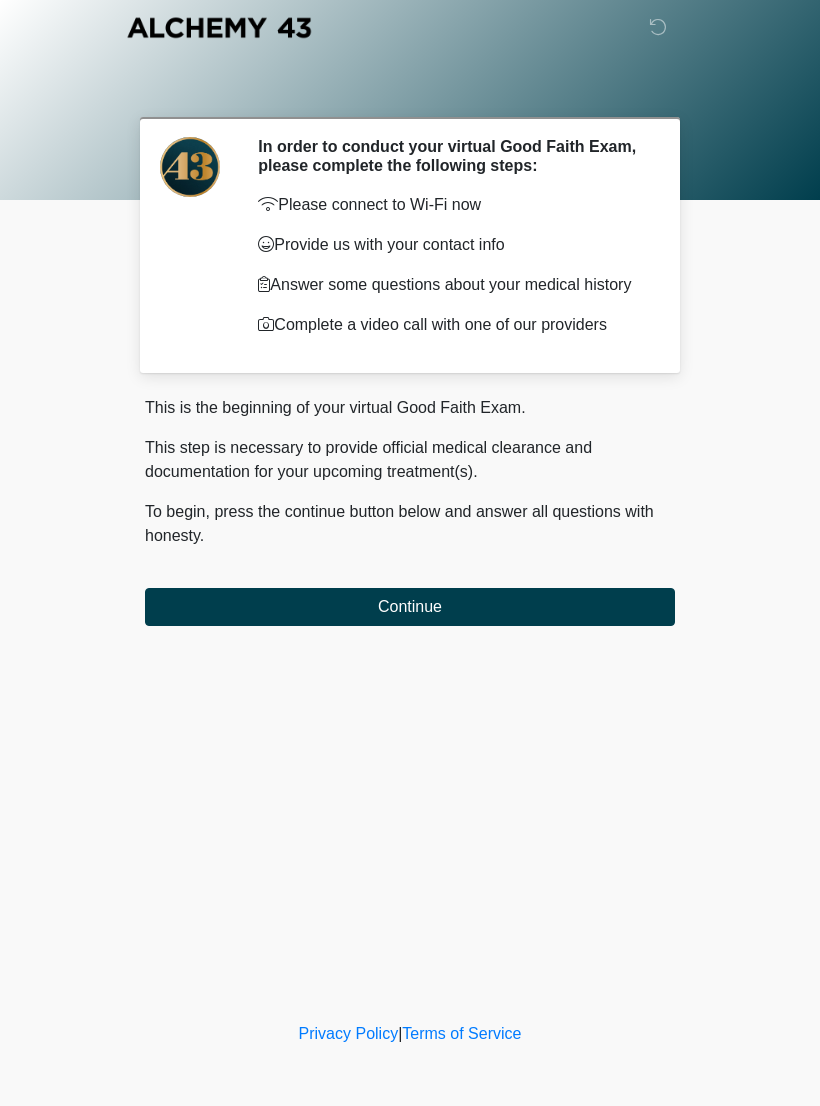 click on "Continue" at bounding box center [410, 607] 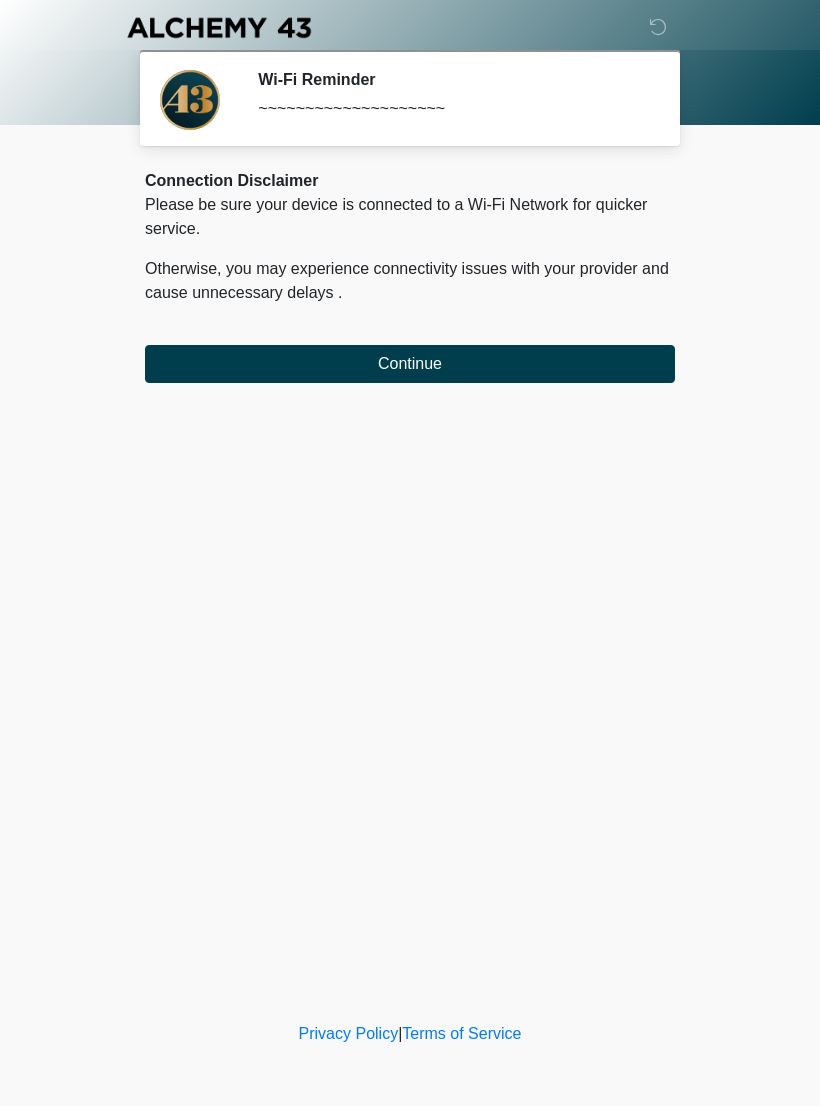 click on "Continue" at bounding box center [410, 364] 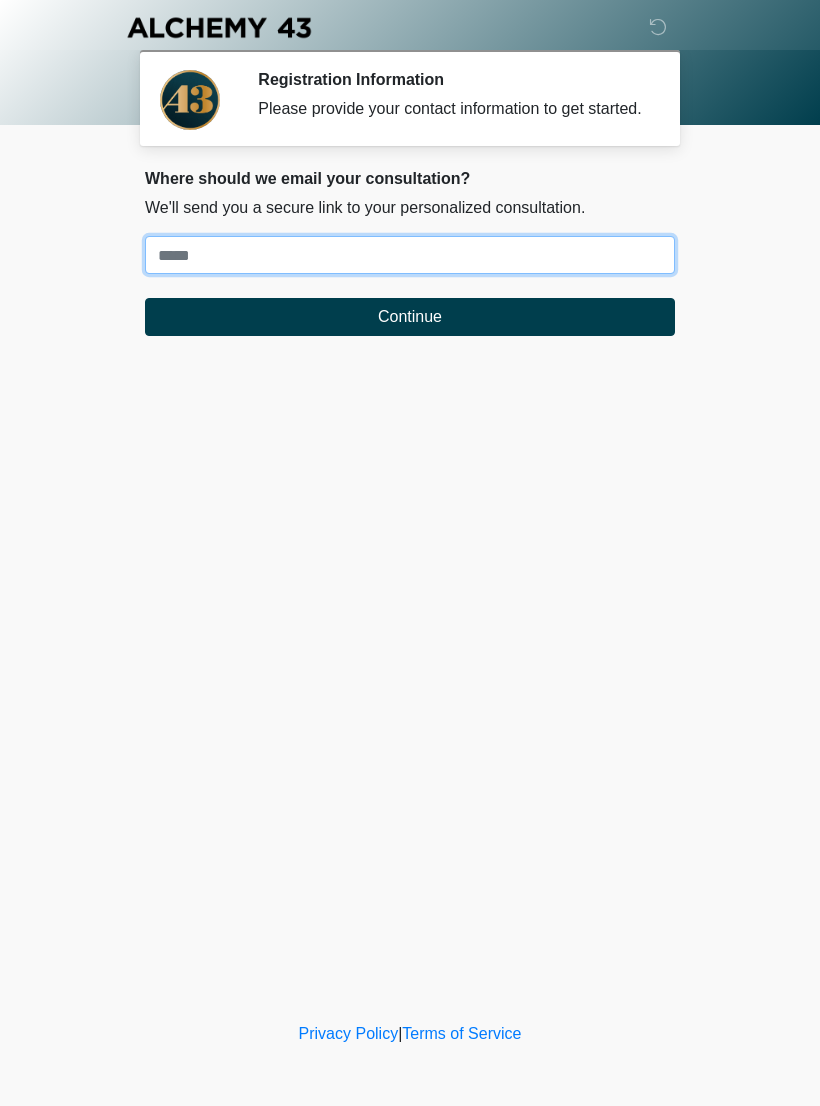 click on "Where should we email your treatment plan?" at bounding box center (410, 255) 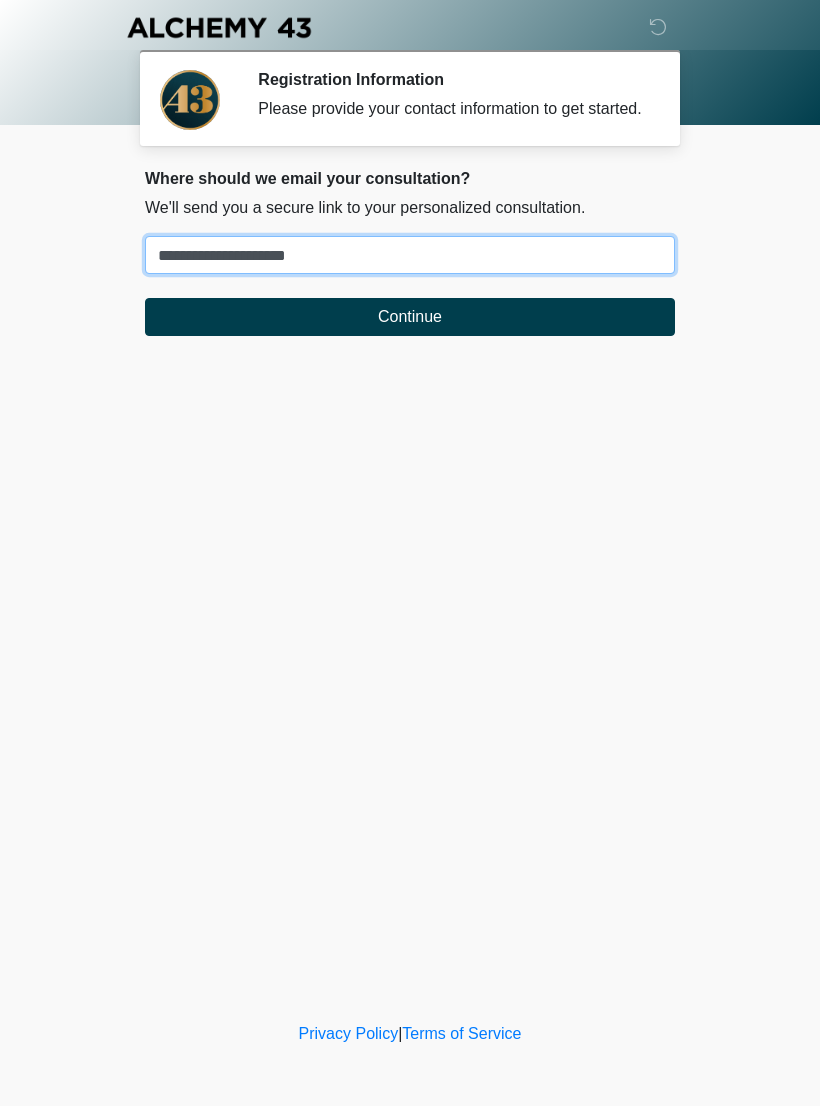 type on "**********" 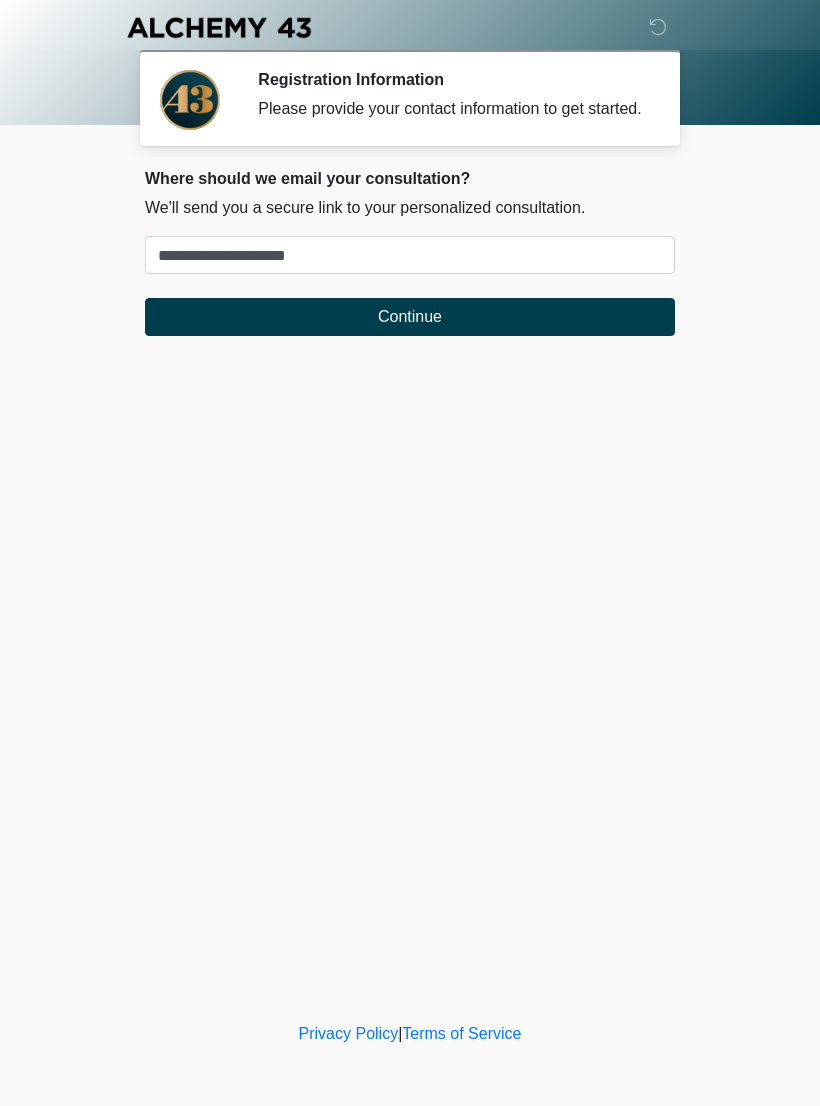 click on "Continue" at bounding box center (410, 317) 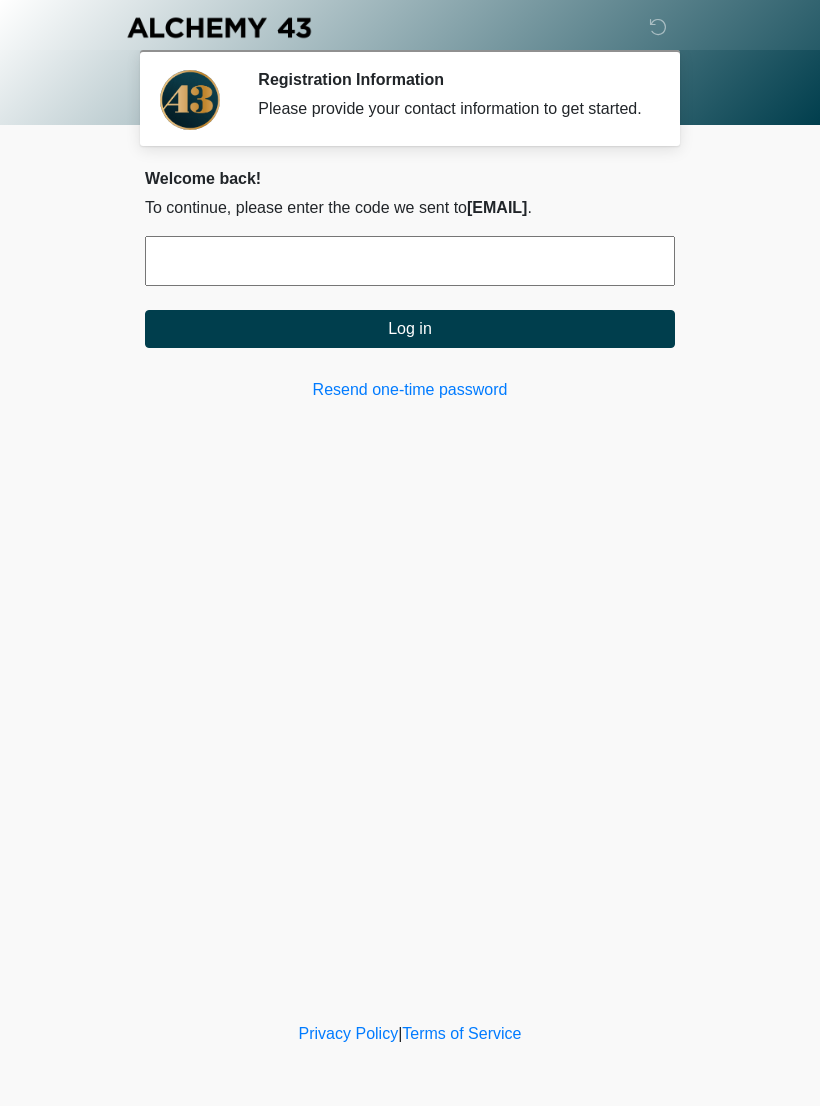 click on "‎ ‎ ‎ ‎
Registration Information
Please provide your contact information to get started.
Please connect to Wi-Fi now   Provide us with your contact info  Answer some questions about your medical history  Complete a video call with one of our providers
This is the beginning of your virtual Good Faith Exam.  This step is necessary to provide official medical clearance and documentation for your upcoming treatment(s).   To begin, press the continue button below and answer all questions with honesty.
Continue
Connection Disclaimer
Please be sure your device is connected to a Wi-Fi Network for quicker service.  Otherwise, you may experience connectivity issues with your provider and cause unnecessary delays .
Continue" at bounding box center (410, 509) 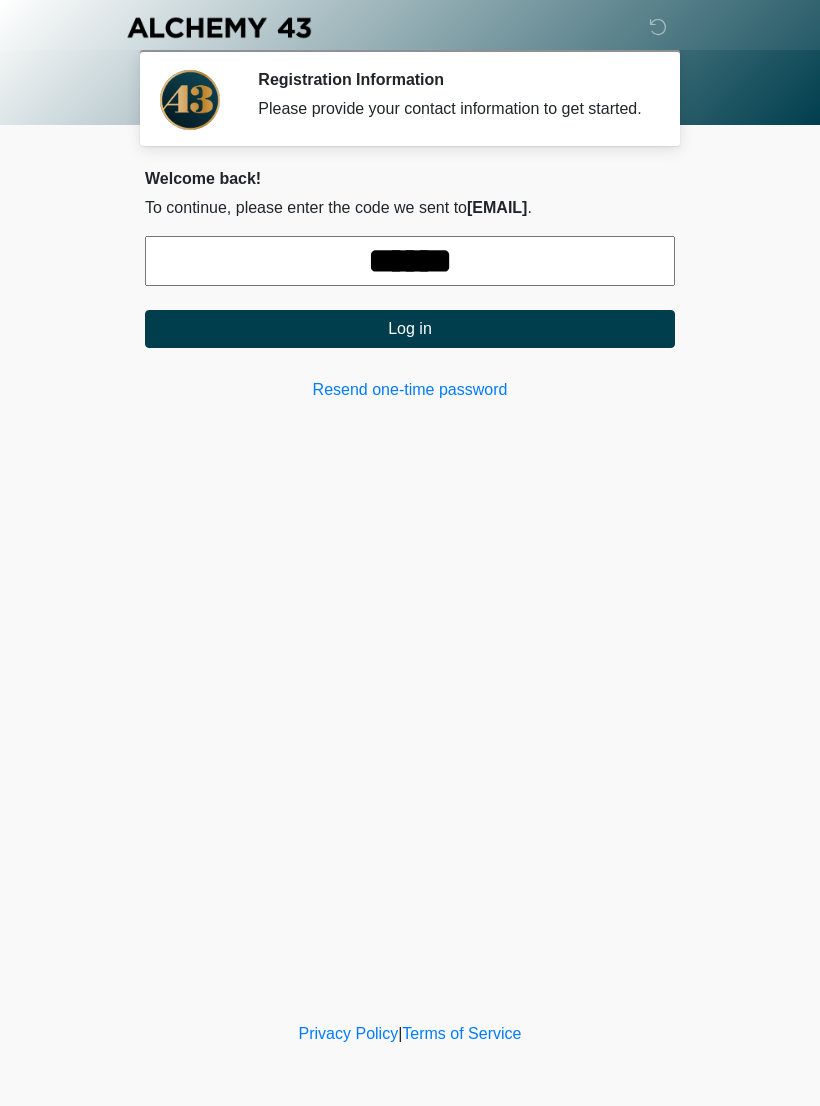 click on "Log in" at bounding box center (410, 329) 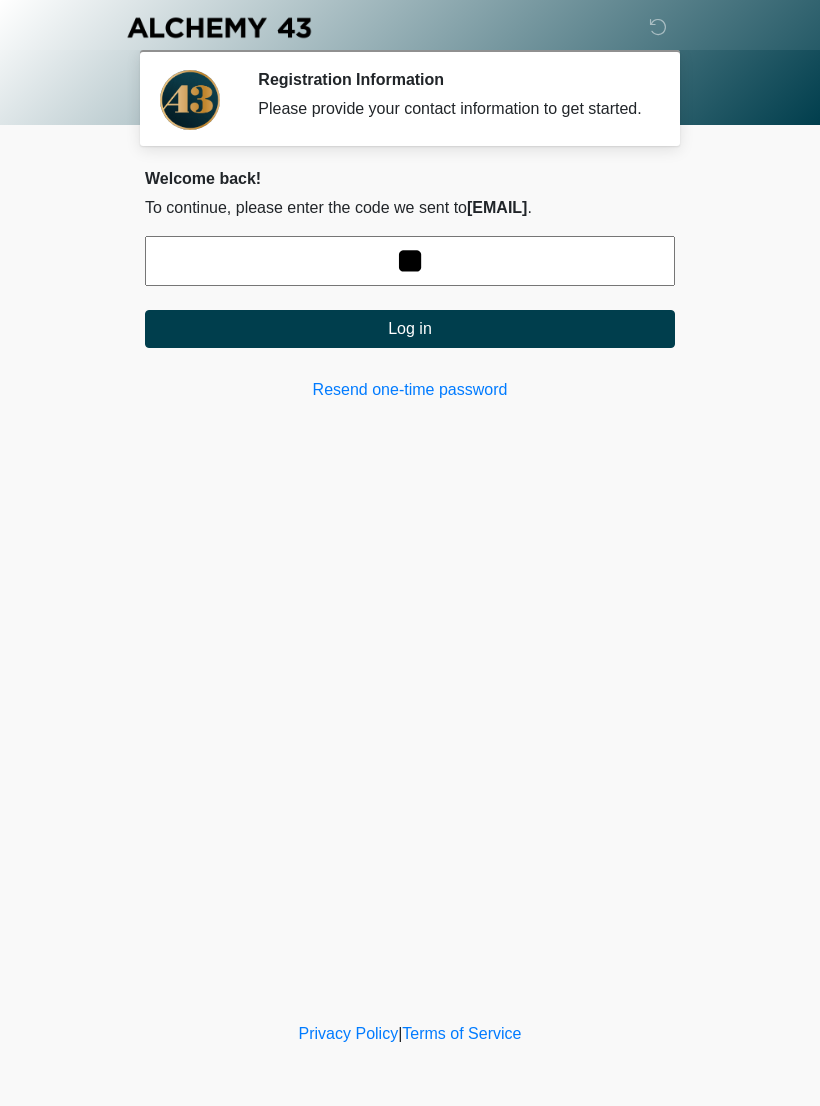 type on "*" 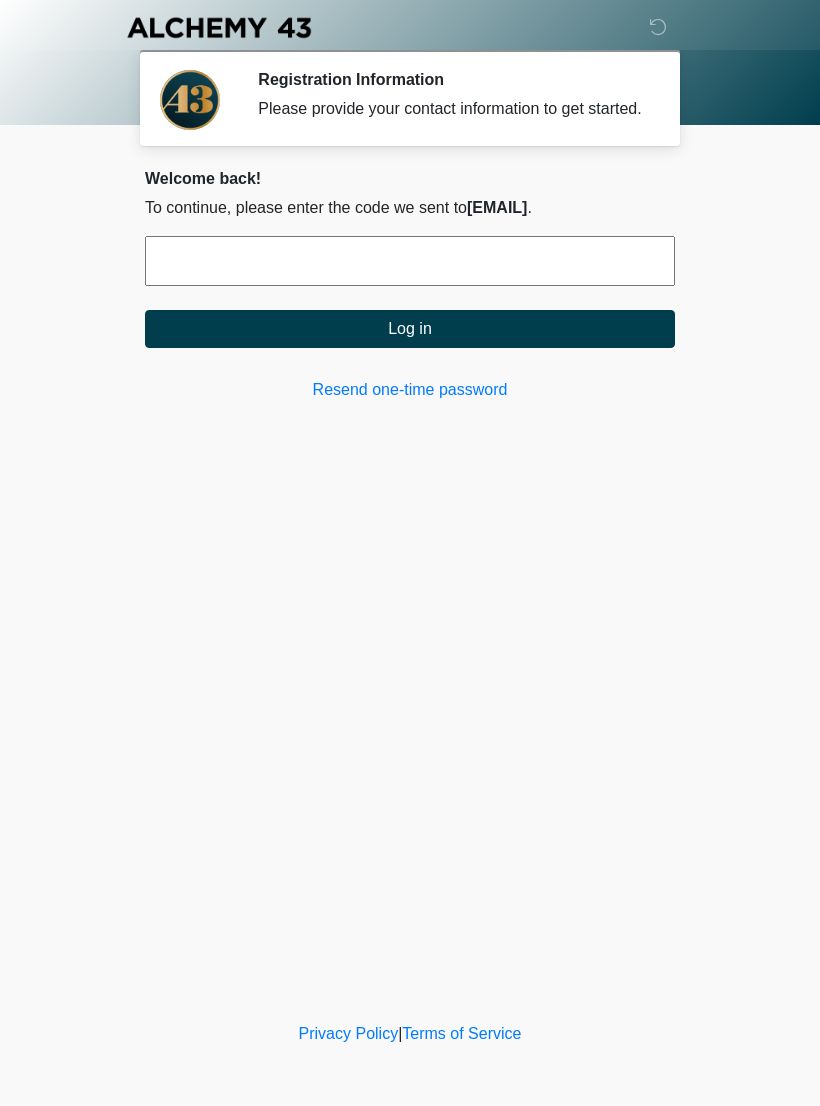 type 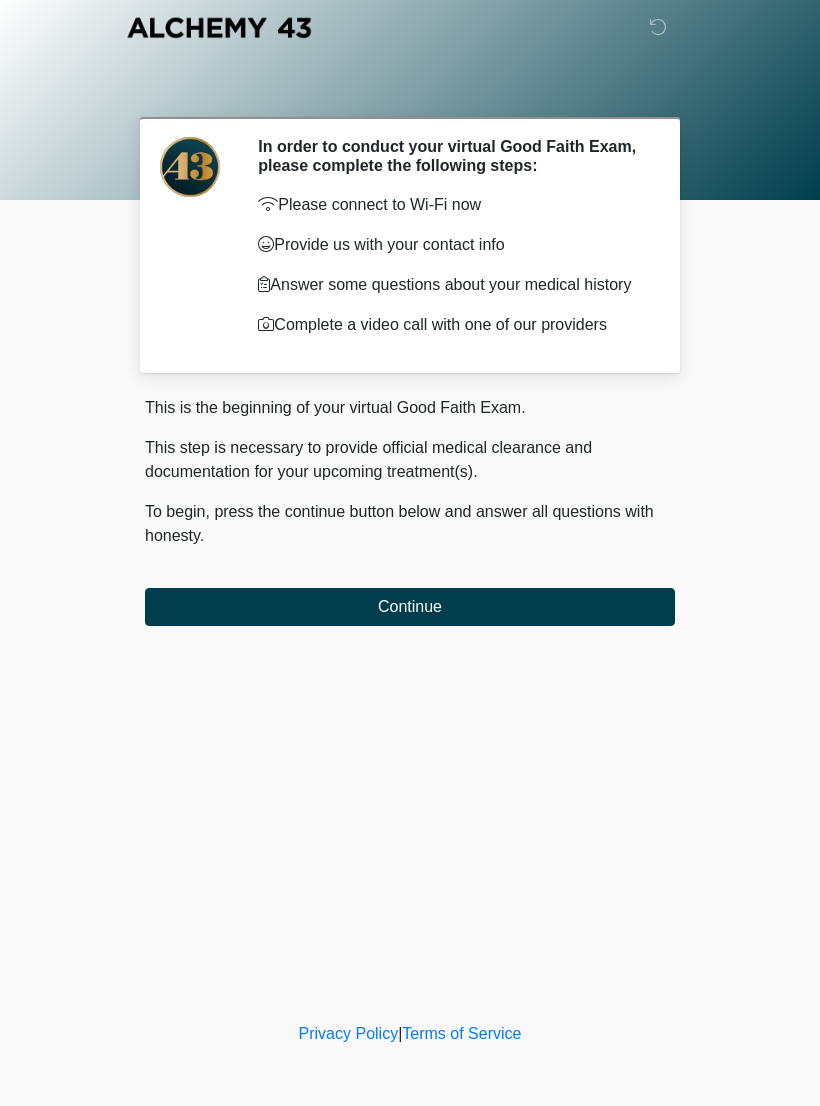 scroll, scrollTop: 0, scrollLeft: 0, axis: both 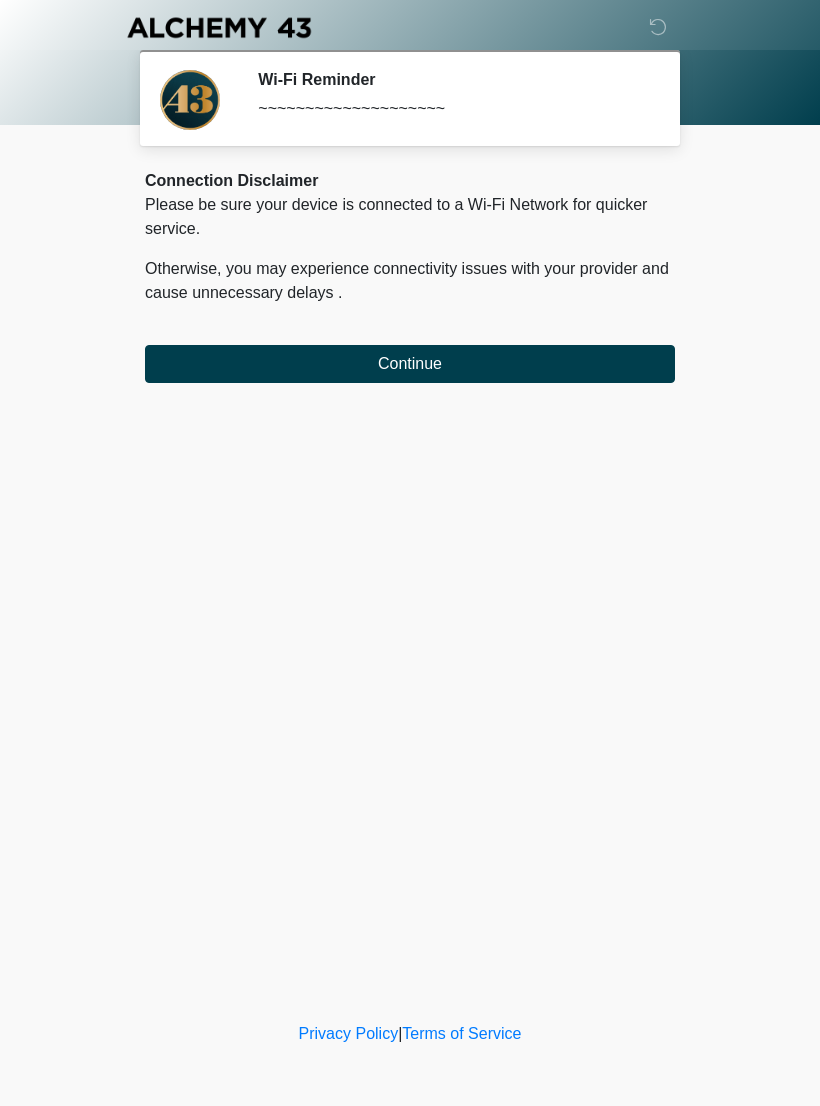 click on "Continue" at bounding box center (410, 364) 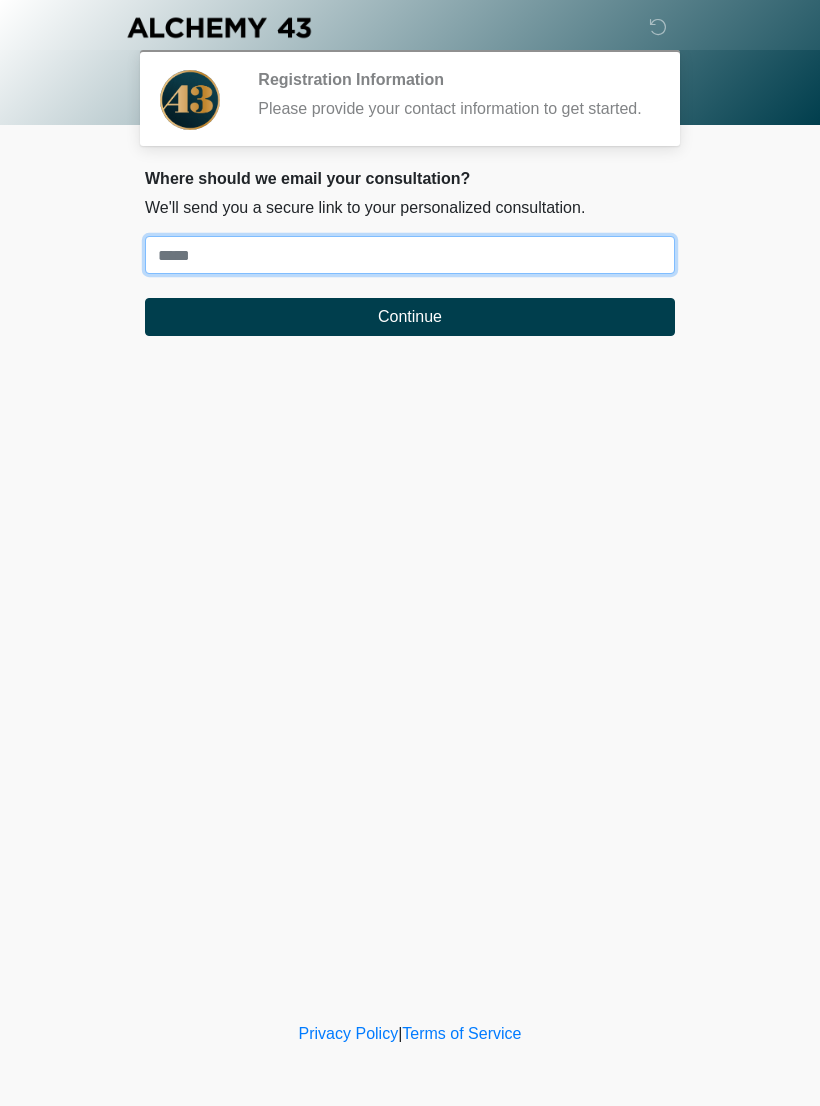 click on "Where should we email your treatment plan?" at bounding box center [410, 255] 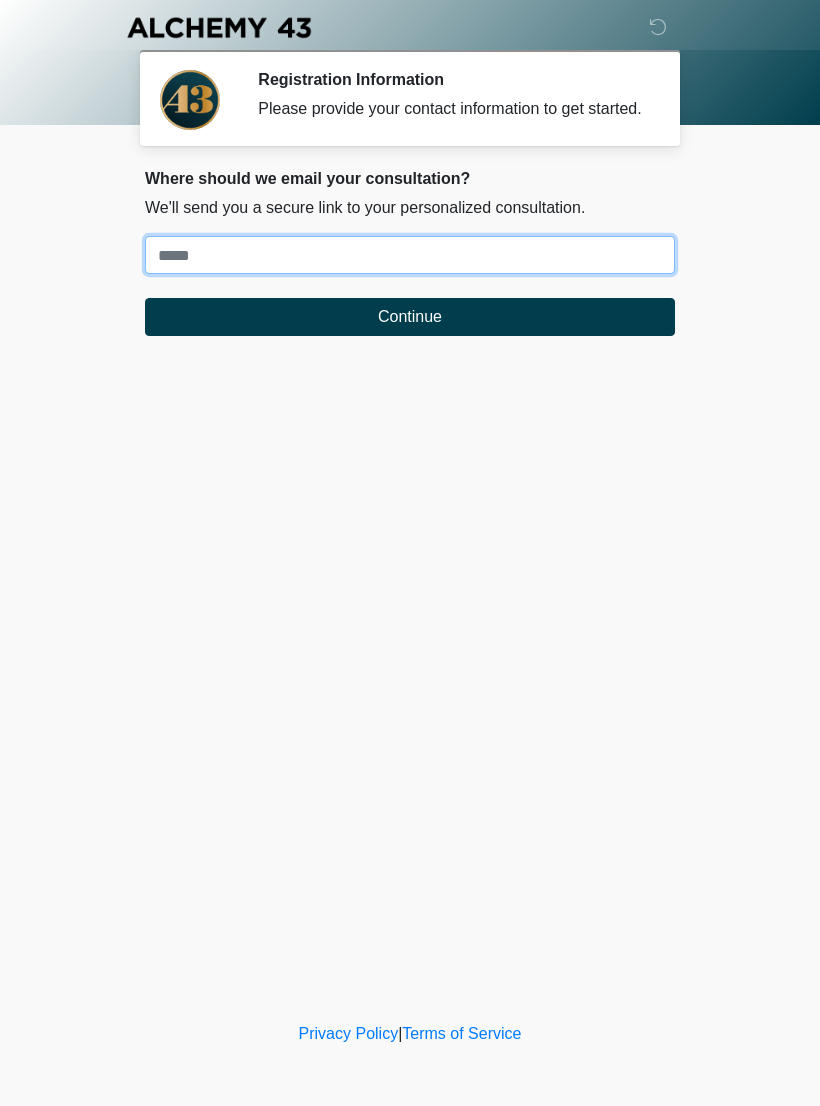 click on "Where should we email your treatment plan?" at bounding box center (410, 255) 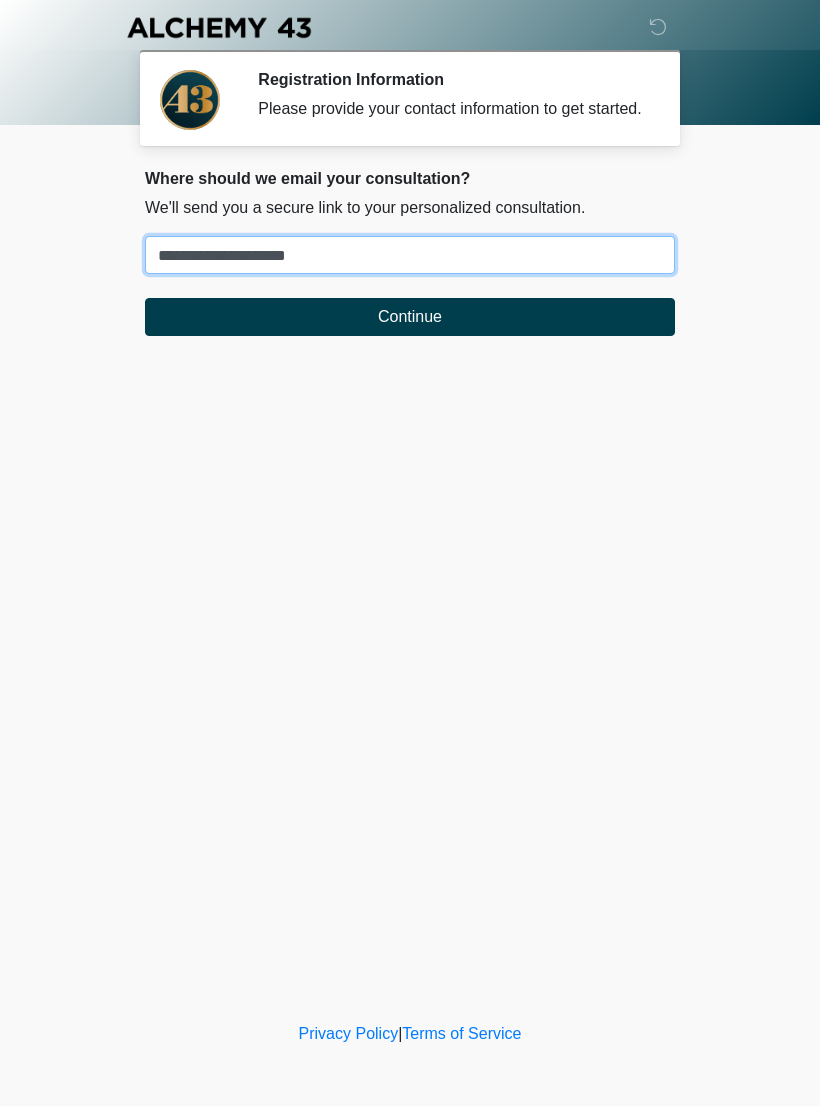 type on "**********" 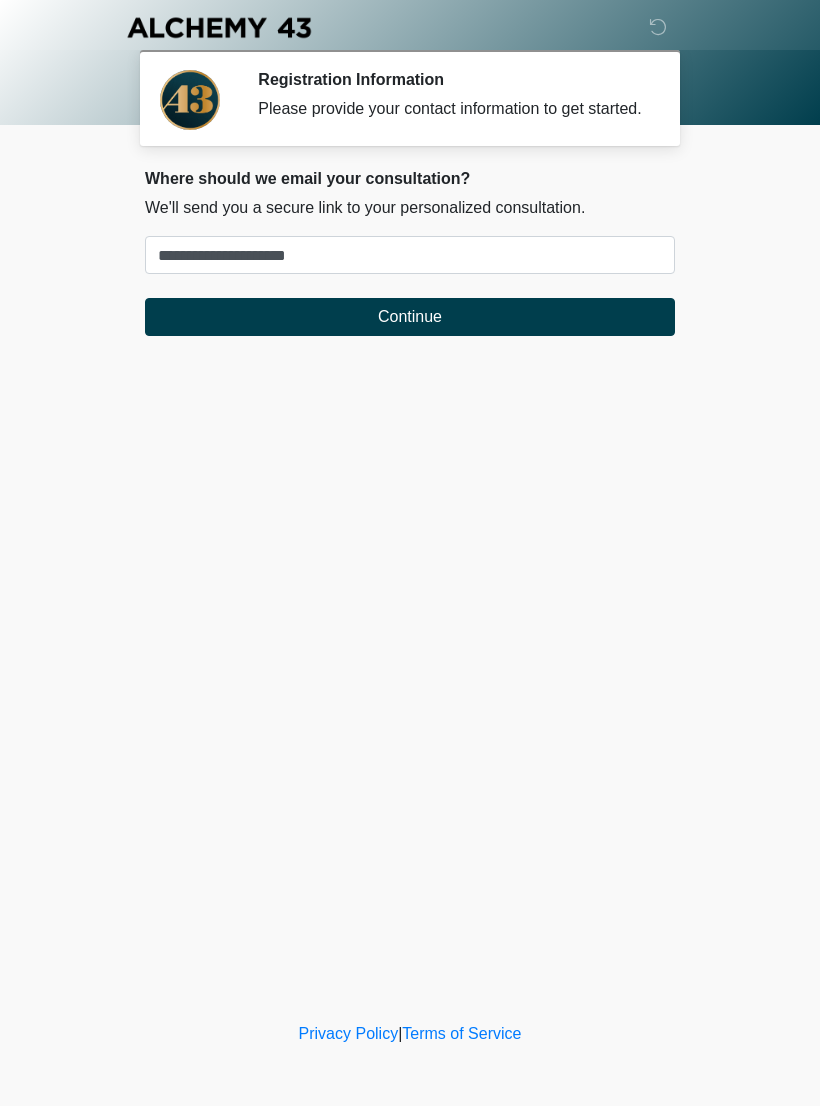 click on "Continue" at bounding box center [410, 317] 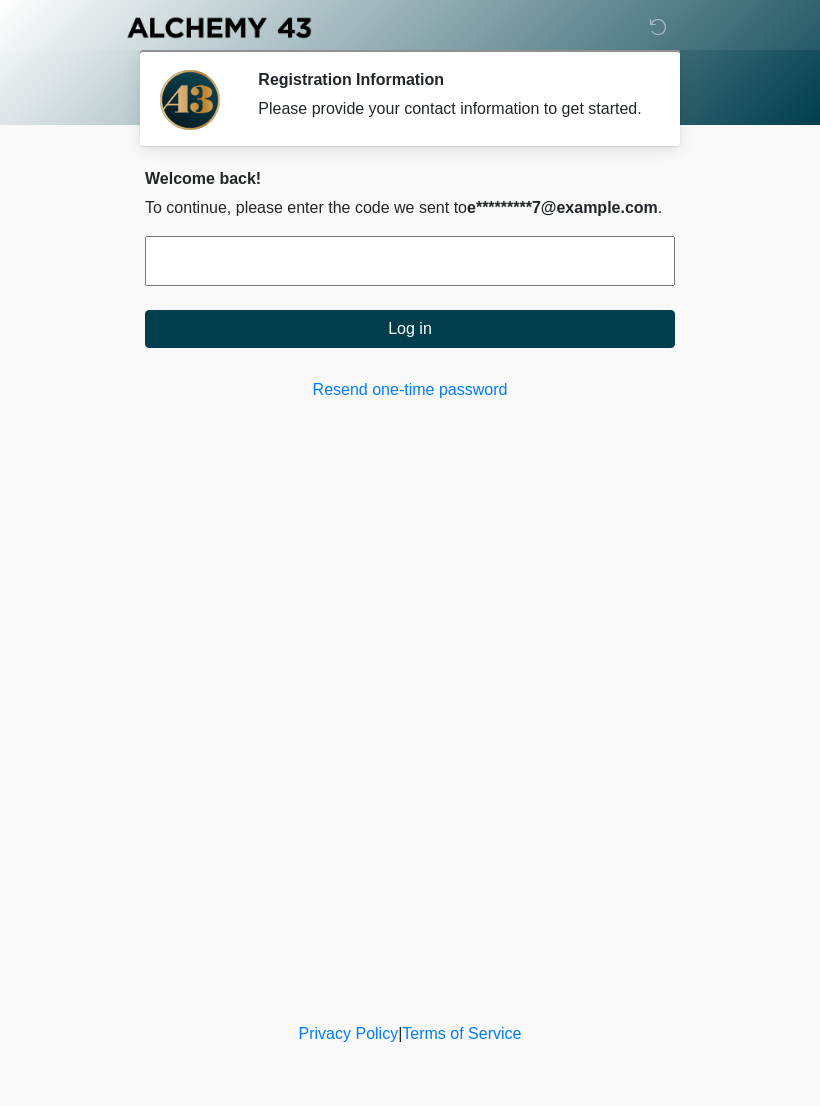 click at bounding box center [410, 261] 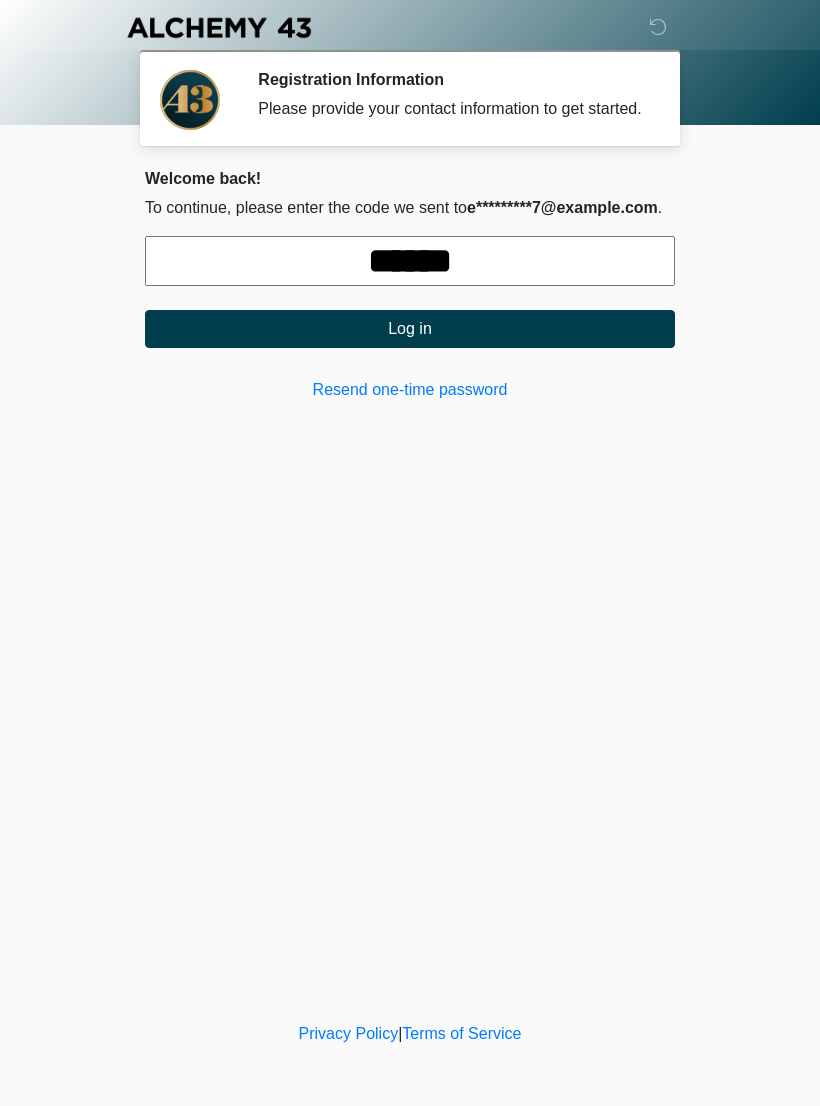type on "******" 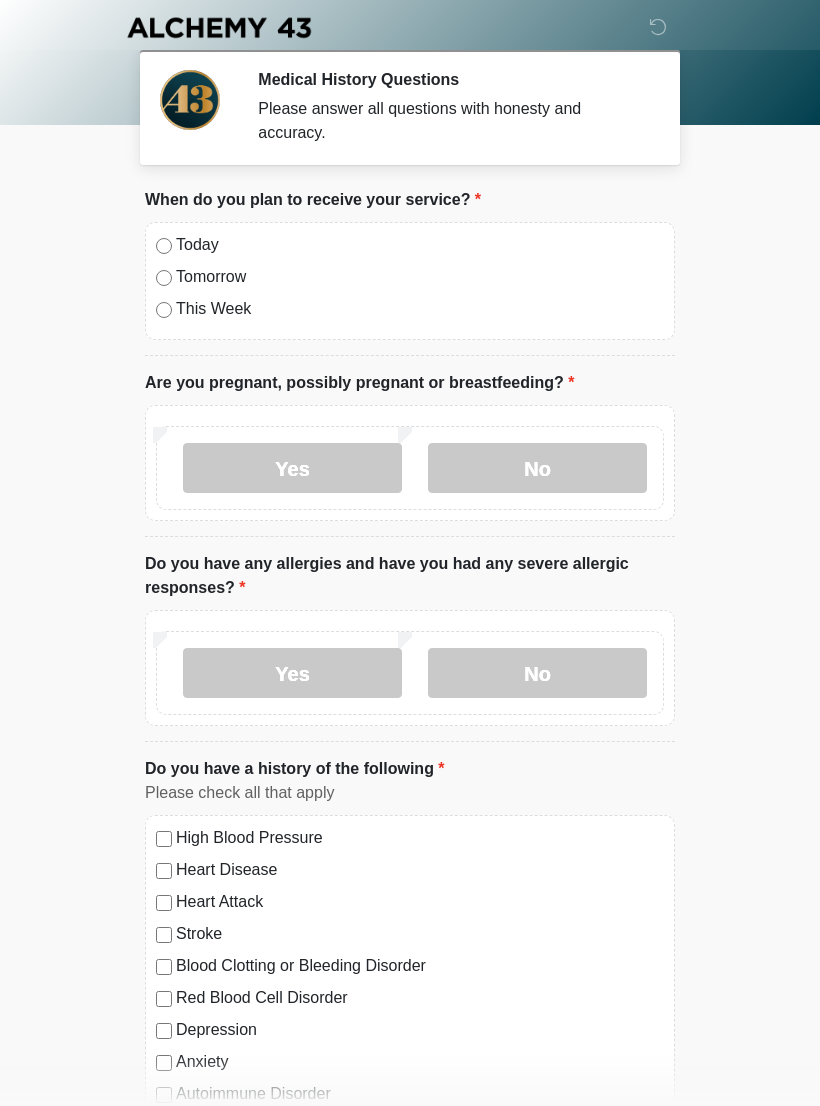 click on "No" at bounding box center (537, 468) 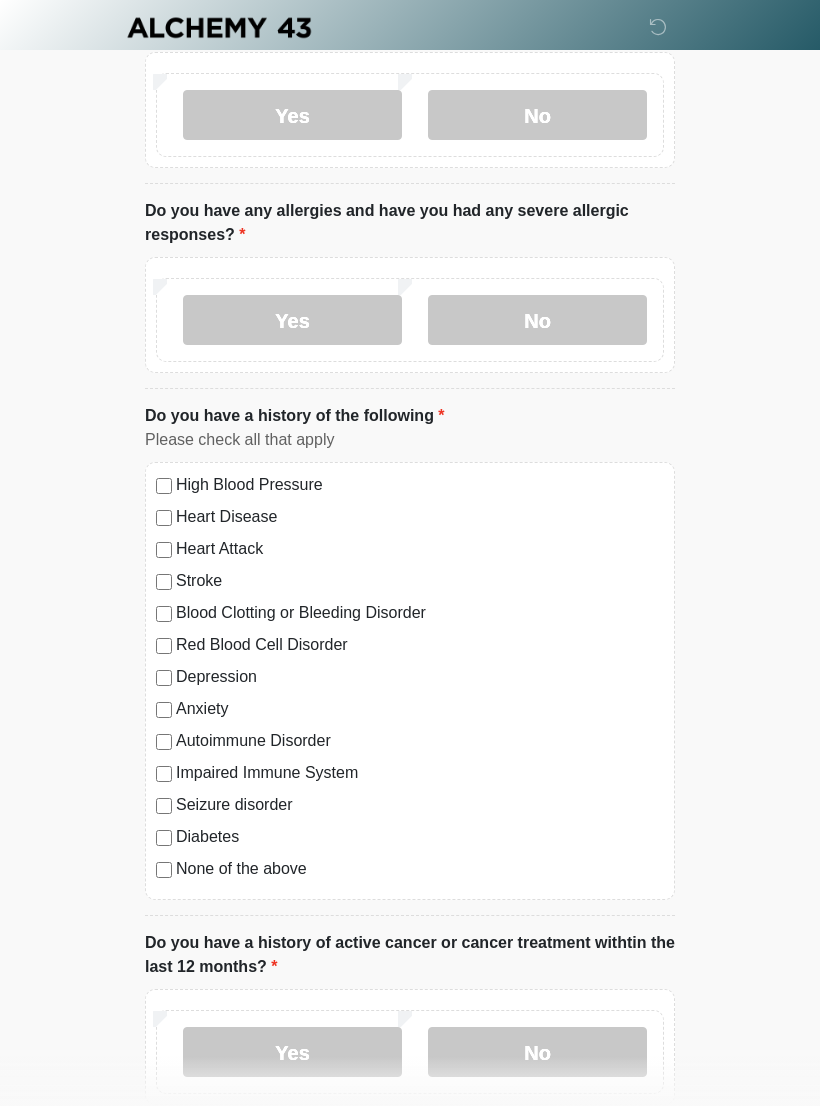 scroll, scrollTop: 358, scrollLeft: 0, axis: vertical 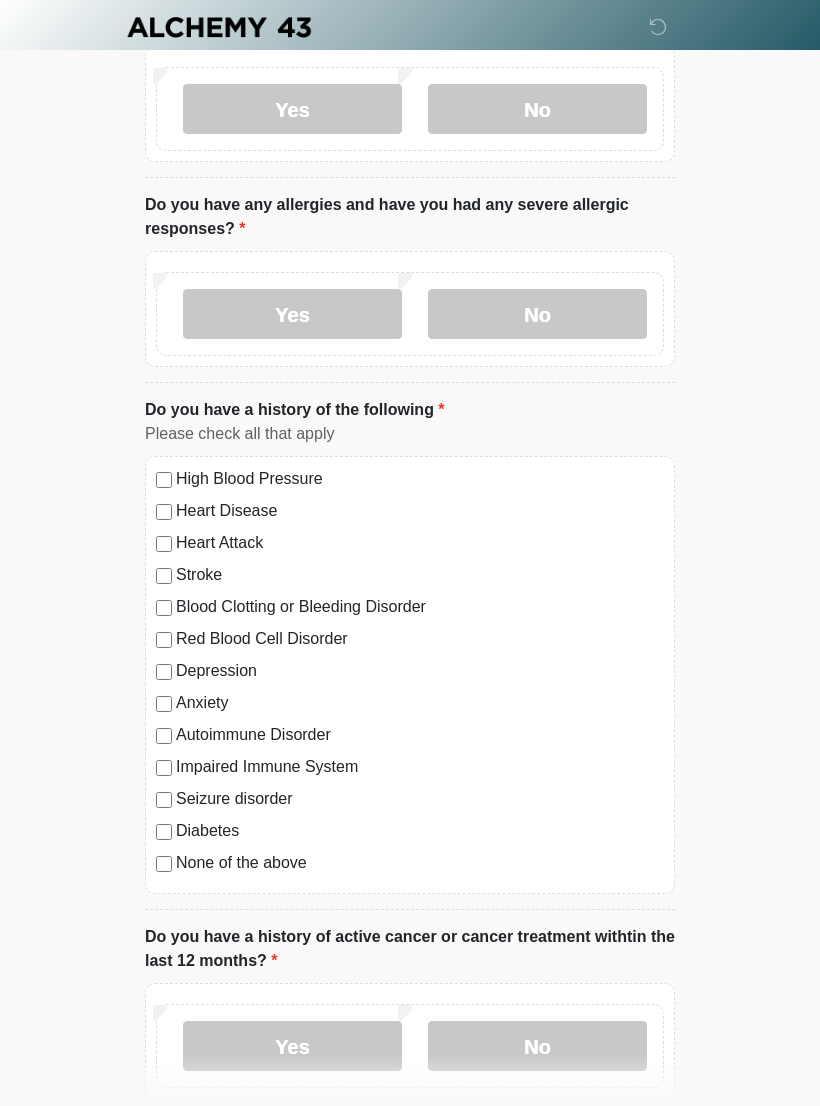 click on "None of the above" at bounding box center [420, 864] 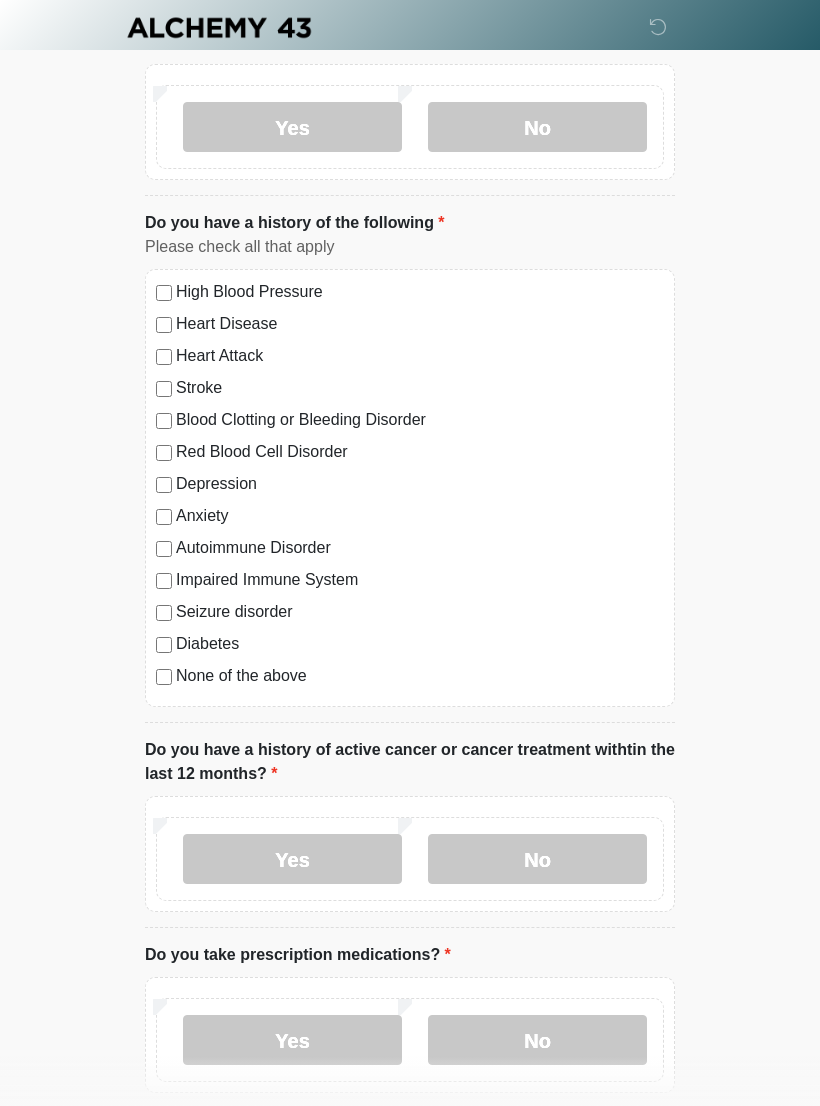 scroll, scrollTop: 554, scrollLeft: 0, axis: vertical 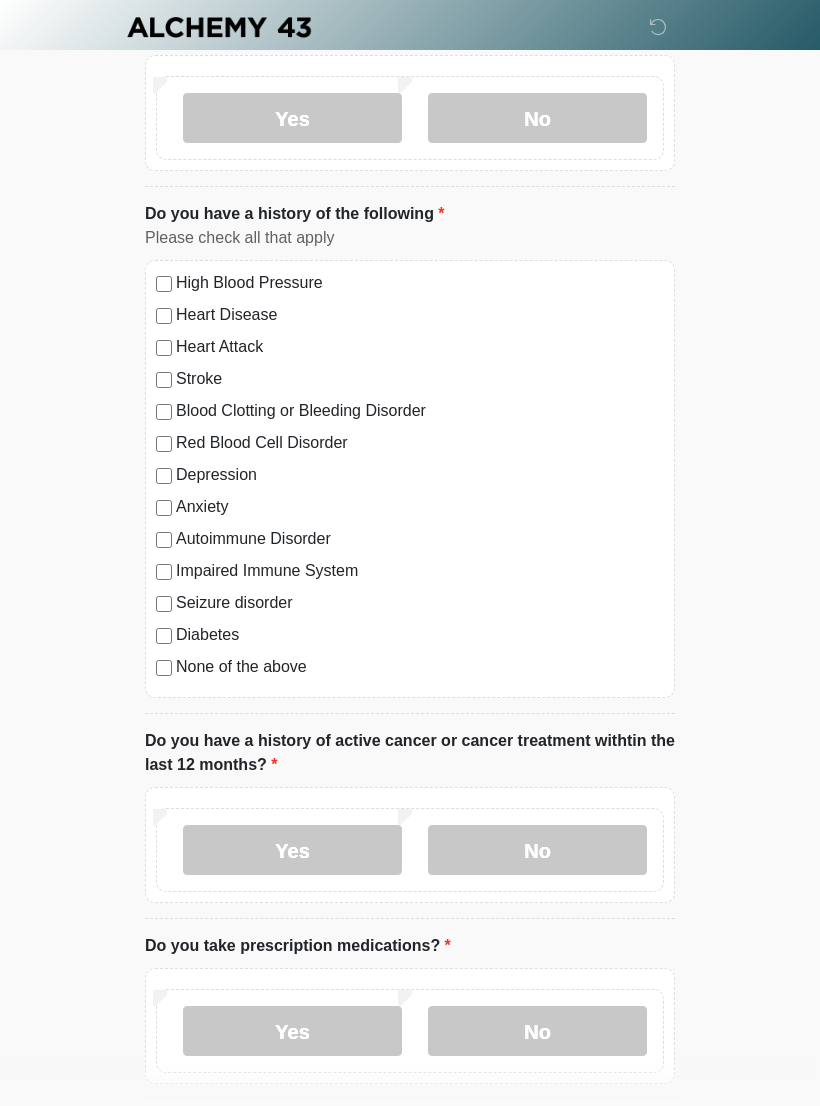 click on "No" at bounding box center (537, 851) 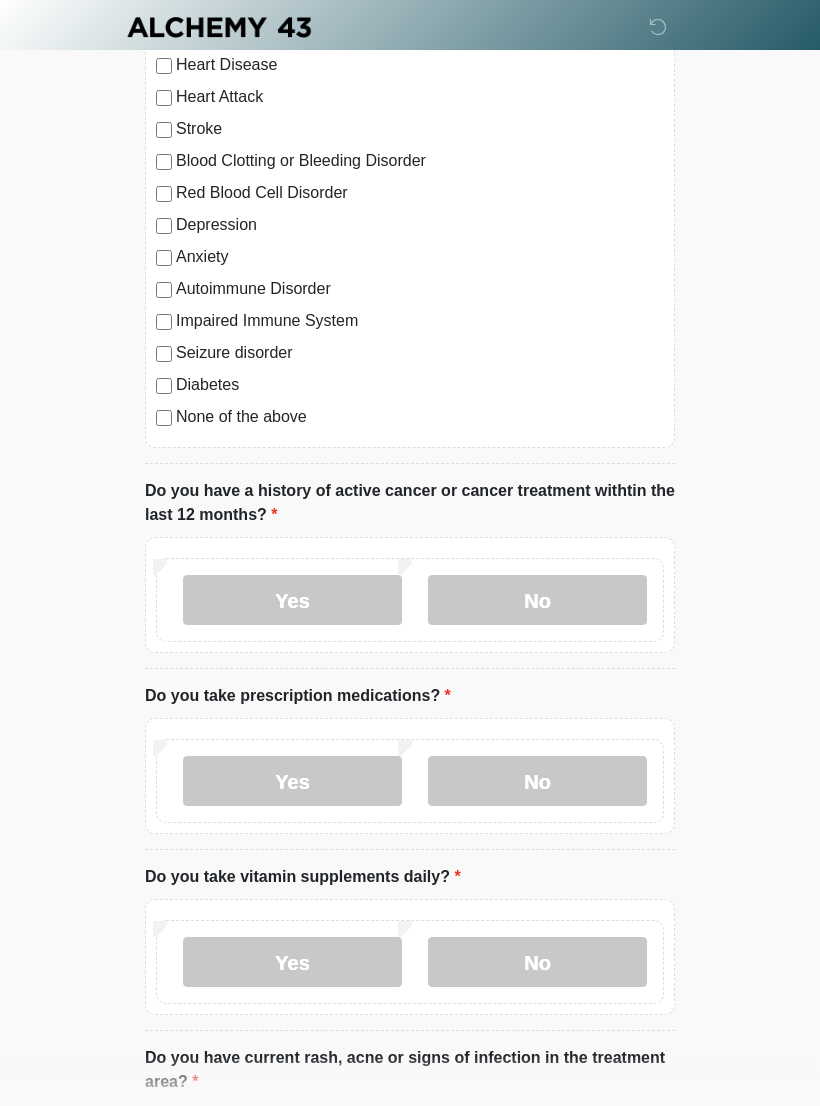 click on "No" at bounding box center (537, 782) 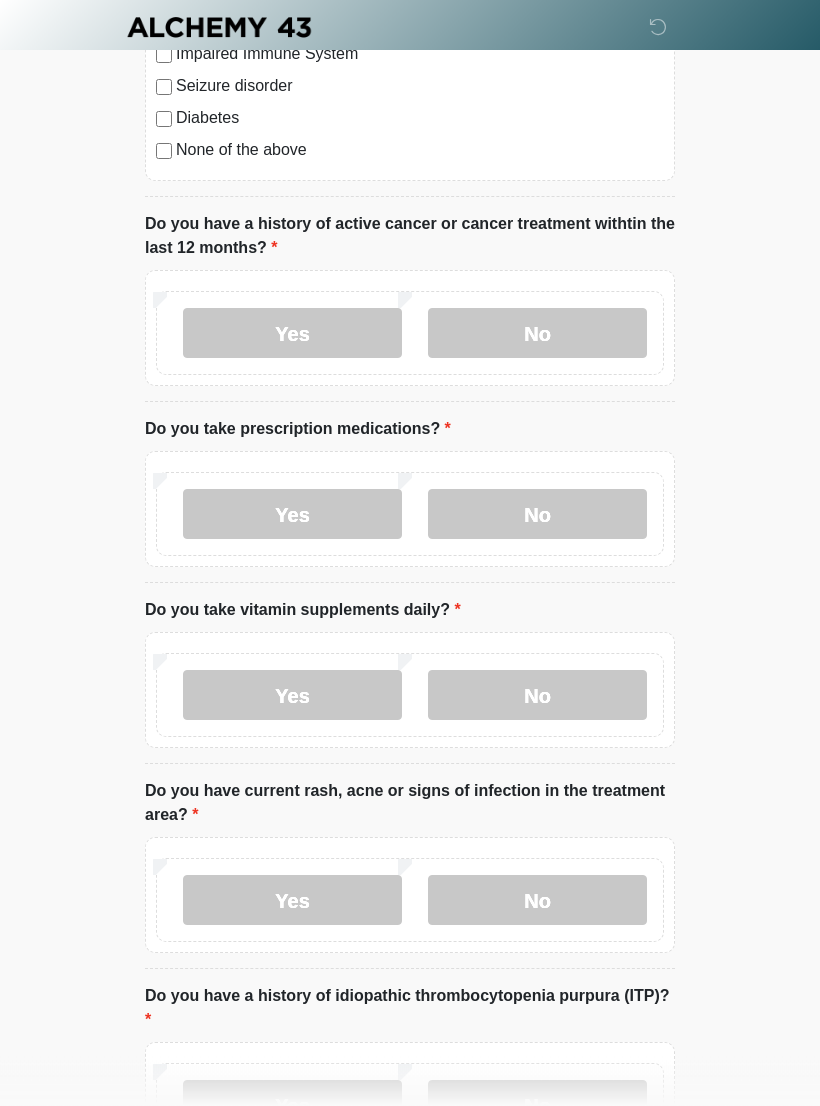 scroll, scrollTop: 1086, scrollLeft: 0, axis: vertical 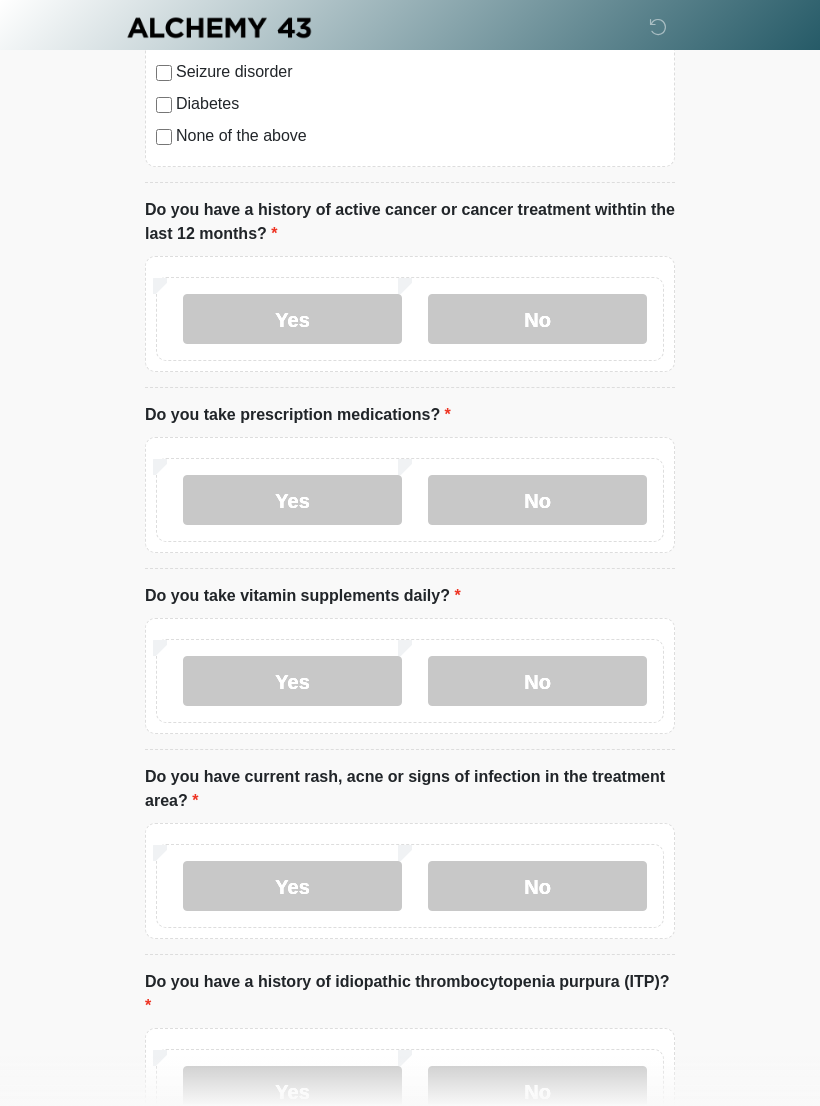 click on "Yes" at bounding box center [292, 681] 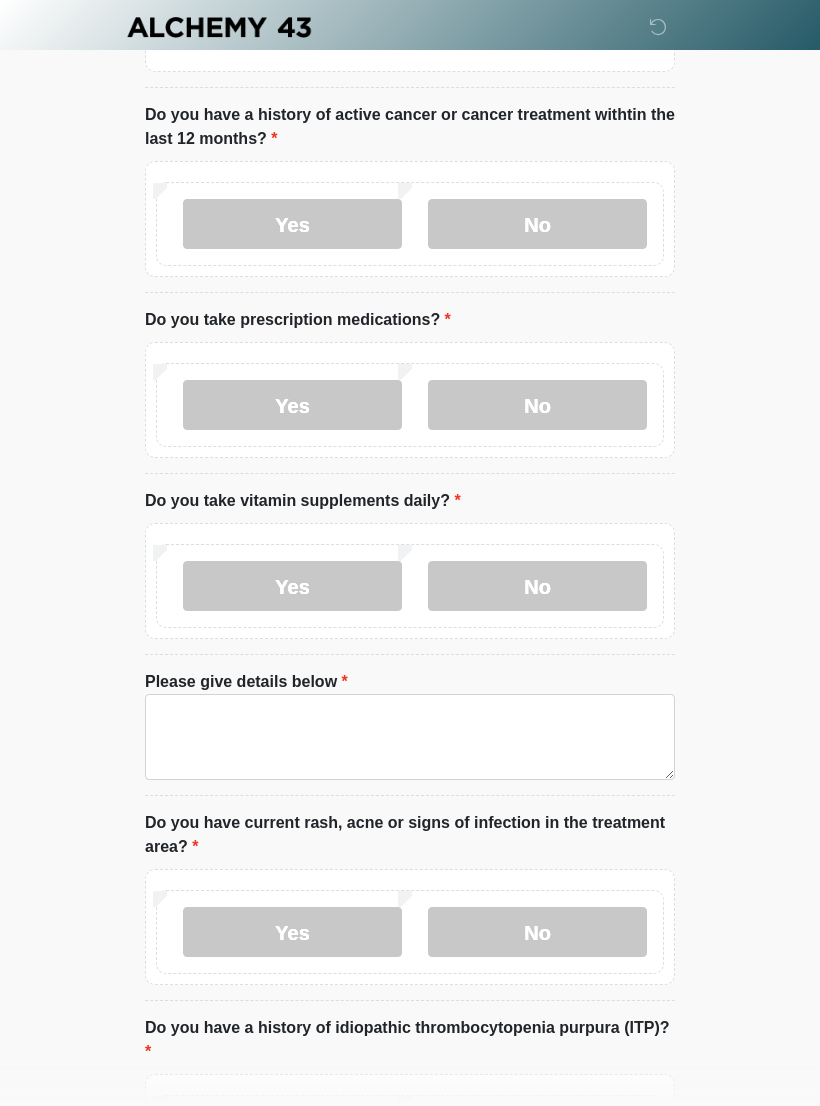 scroll, scrollTop: 1181, scrollLeft: 0, axis: vertical 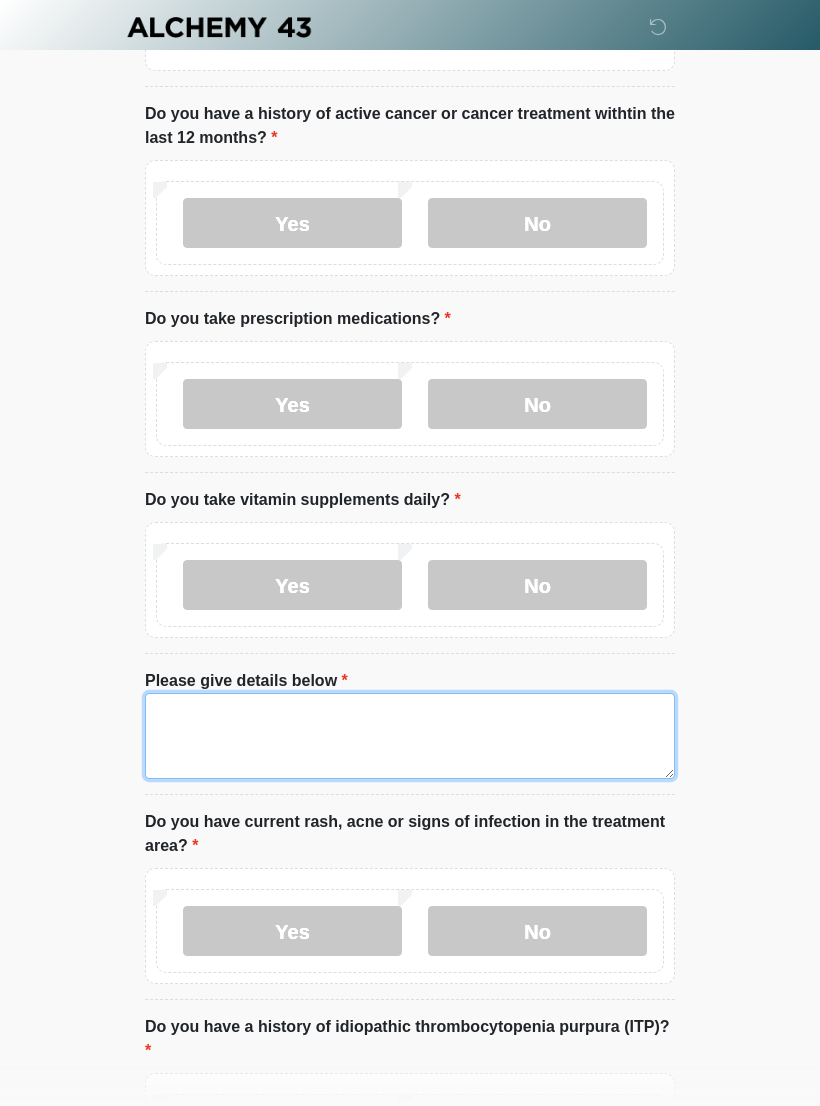 click on "Please give details below" at bounding box center (410, 737) 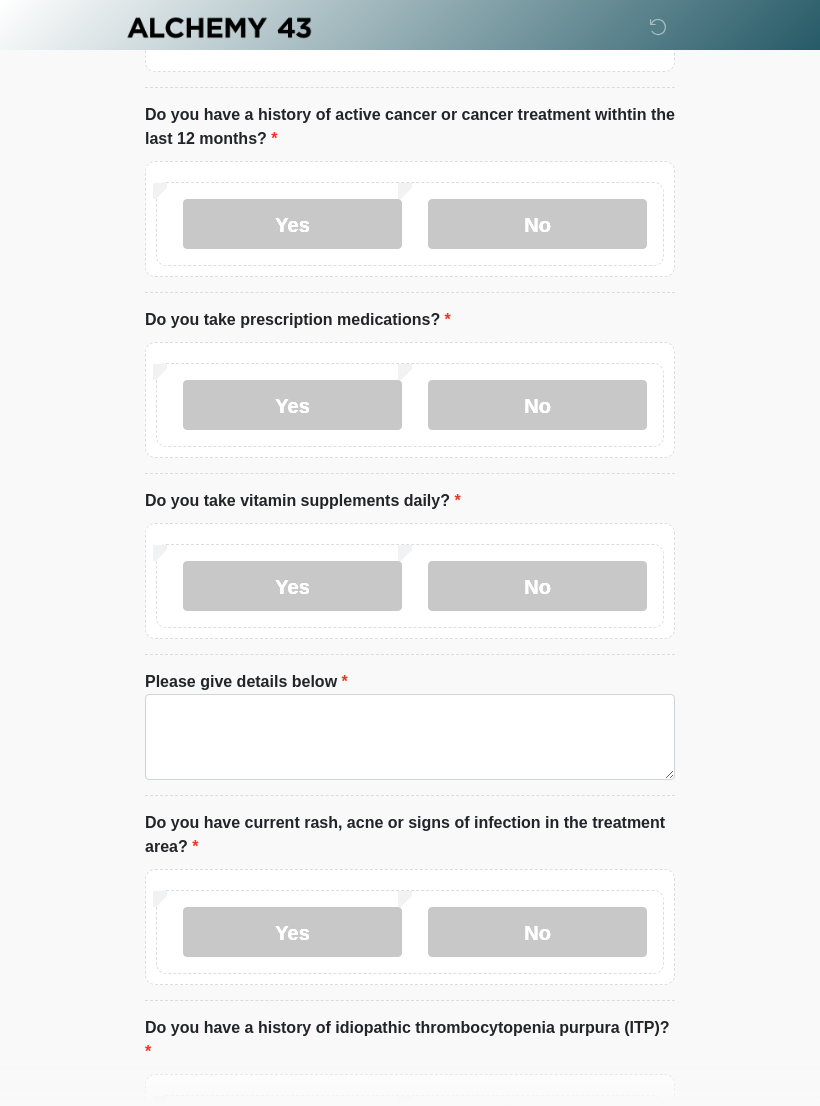 click on "Yes" at bounding box center [292, 586] 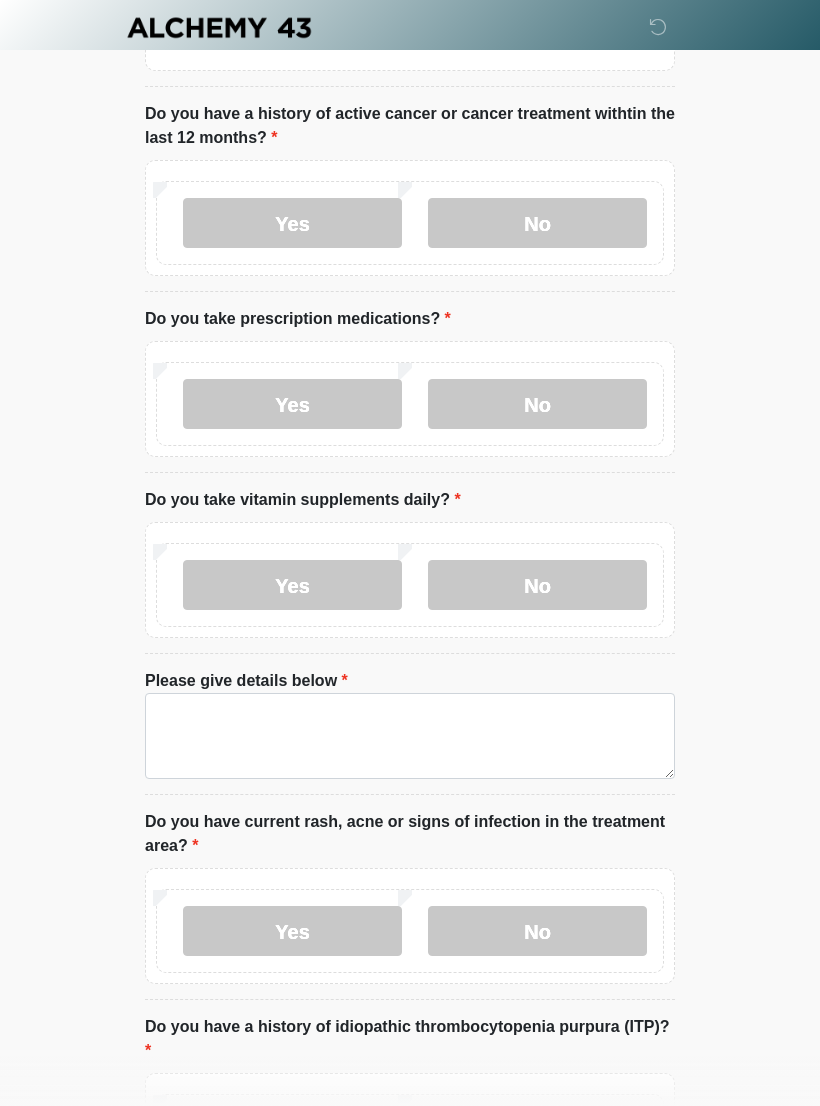 click on "No" at bounding box center [537, 585] 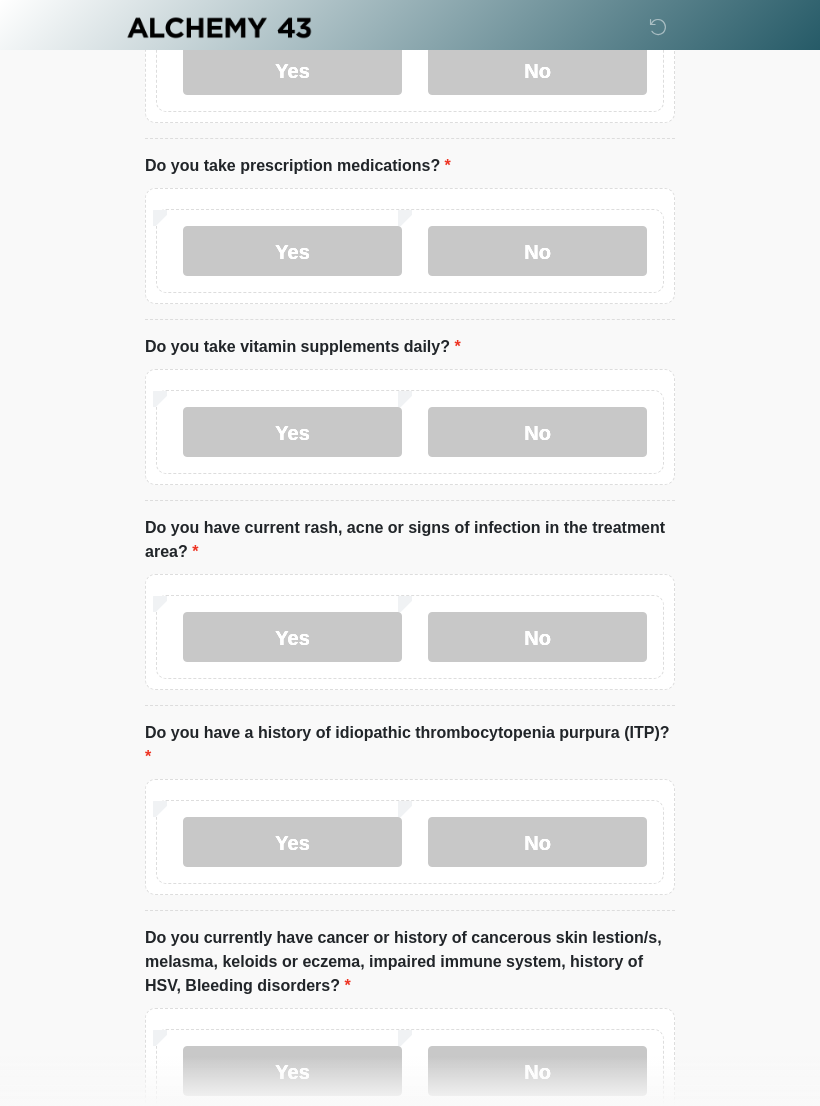scroll, scrollTop: 1338, scrollLeft: 0, axis: vertical 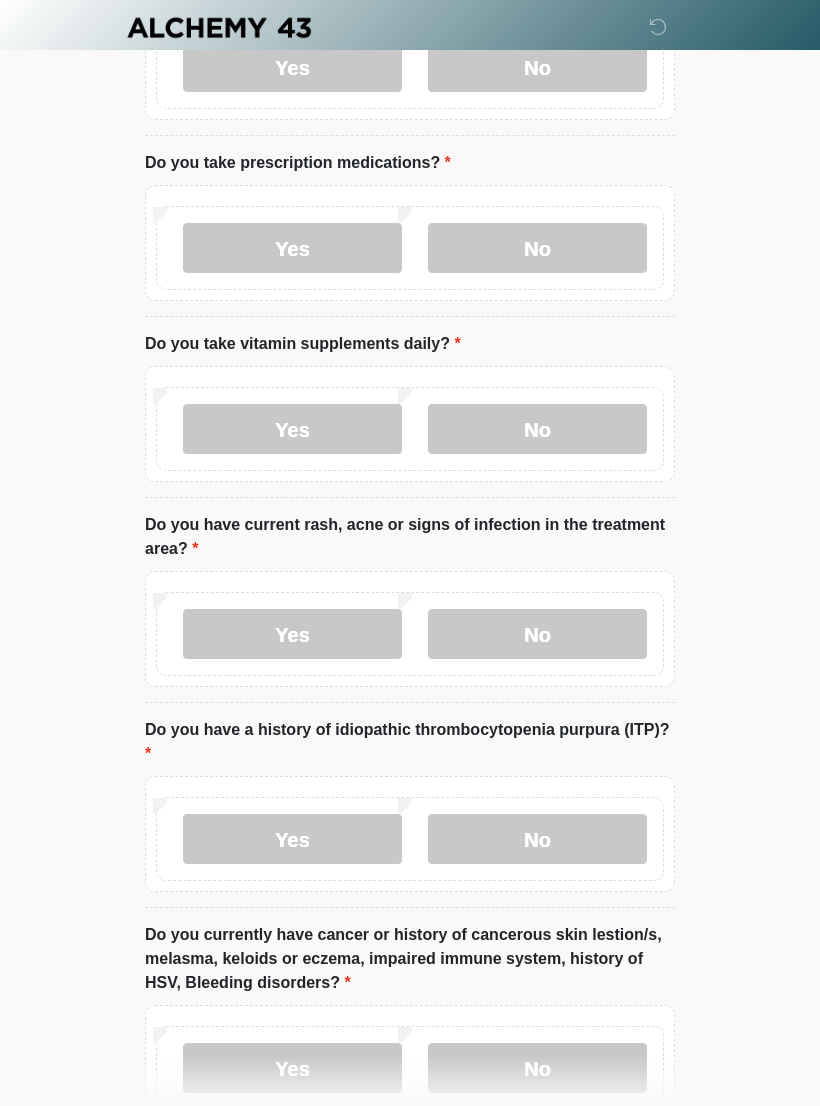 click on "No" at bounding box center (537, 634) 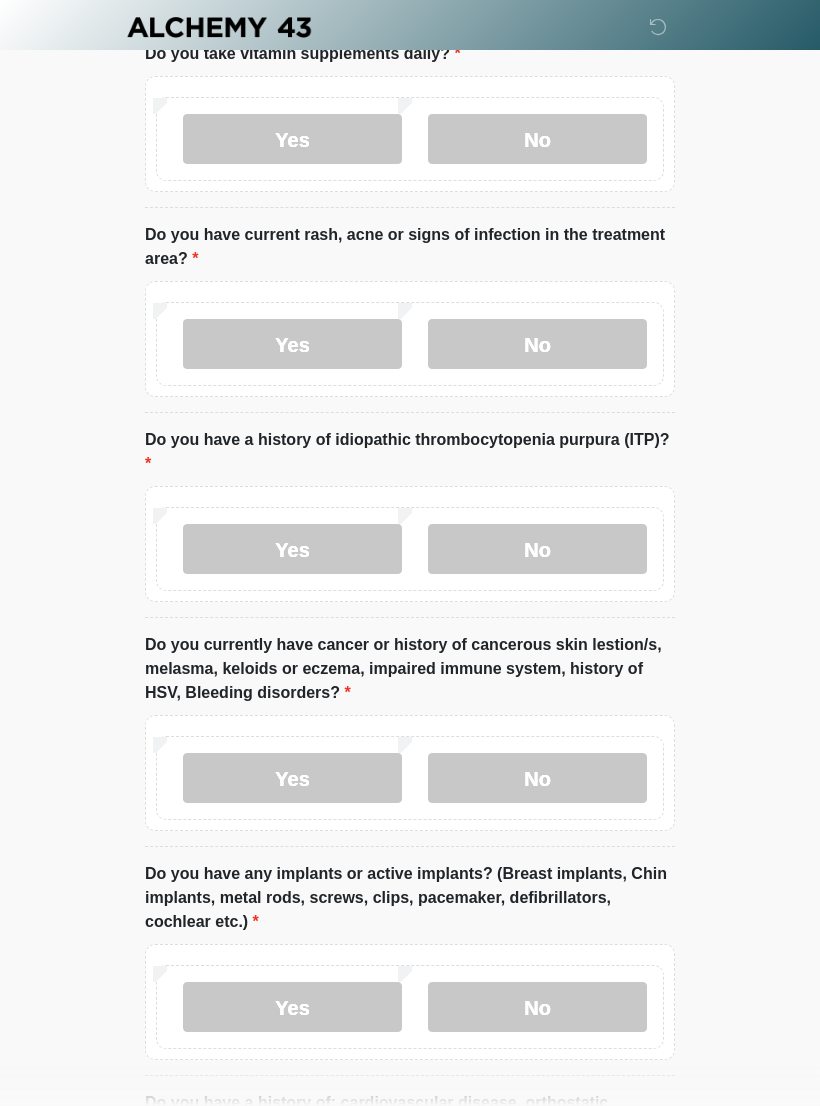 scroll, scrollTop: 1658, scrollLeft: 0, axis: vertical 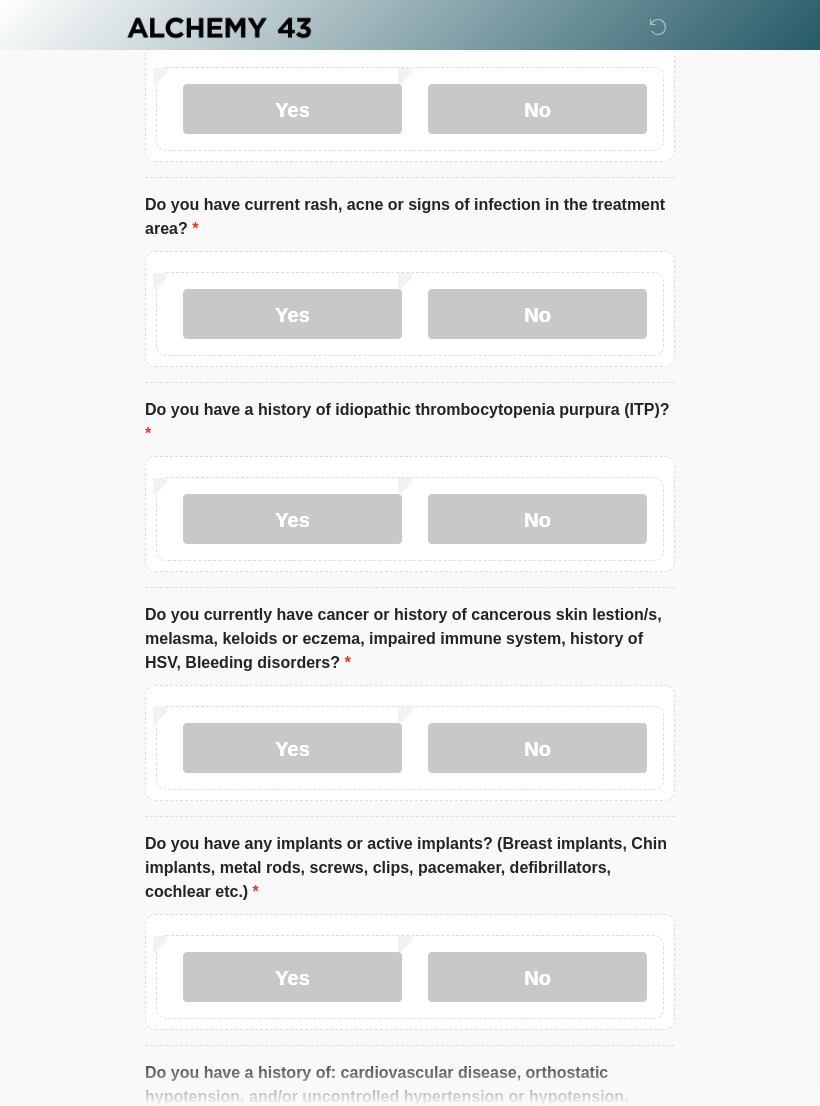 click on "No" at bounding box center (537, 748) 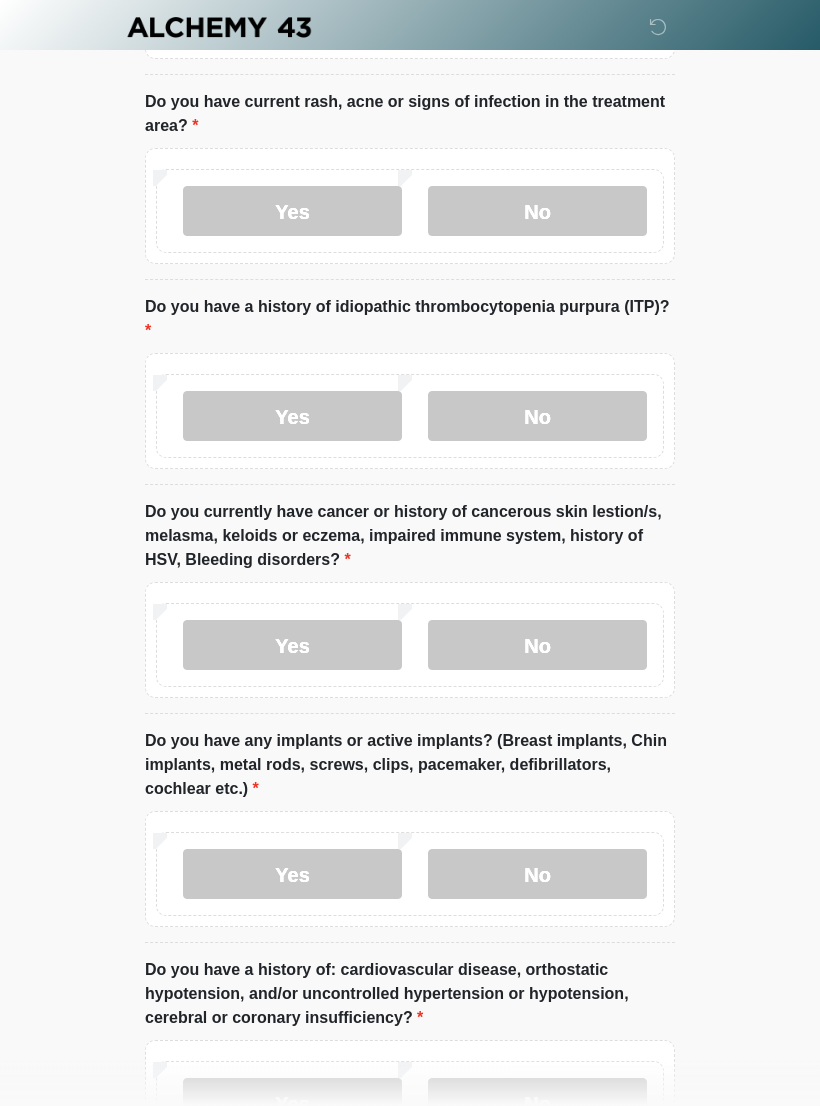 scroll, scrollTop: 1832, scrollLeft: 0, axis: vertical 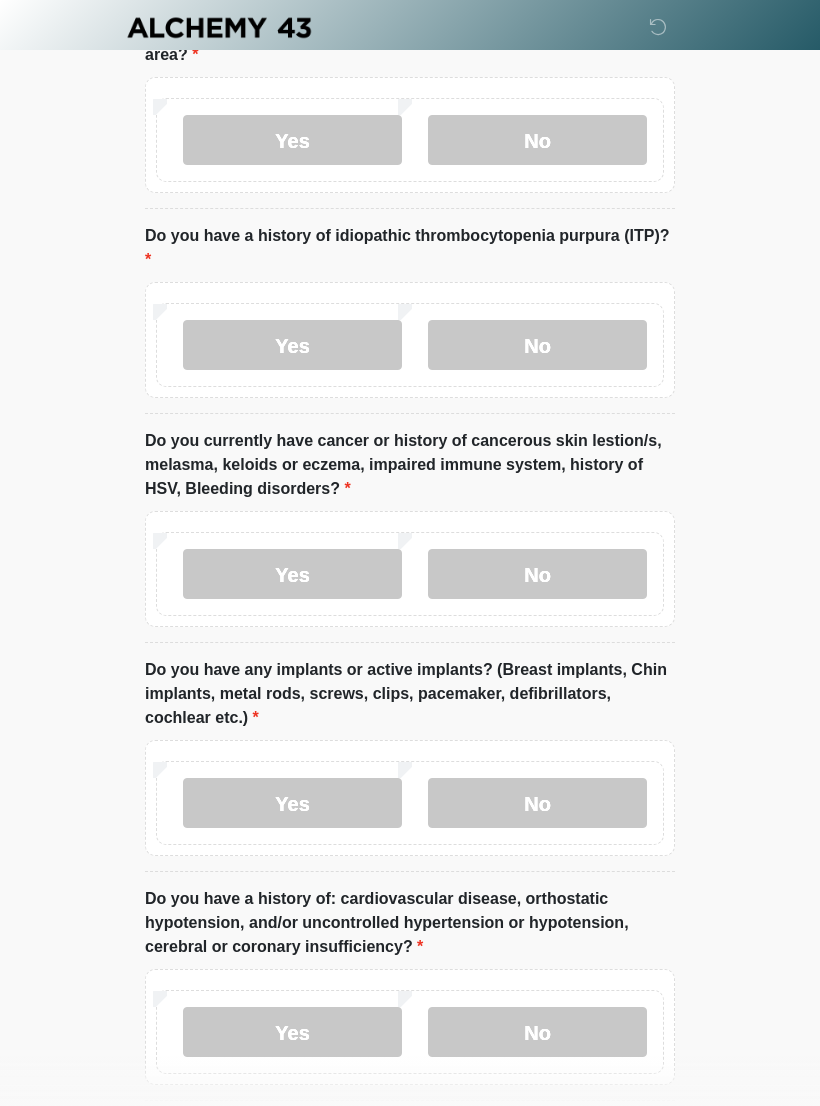 click on "No" at bounding box center (537, 803) 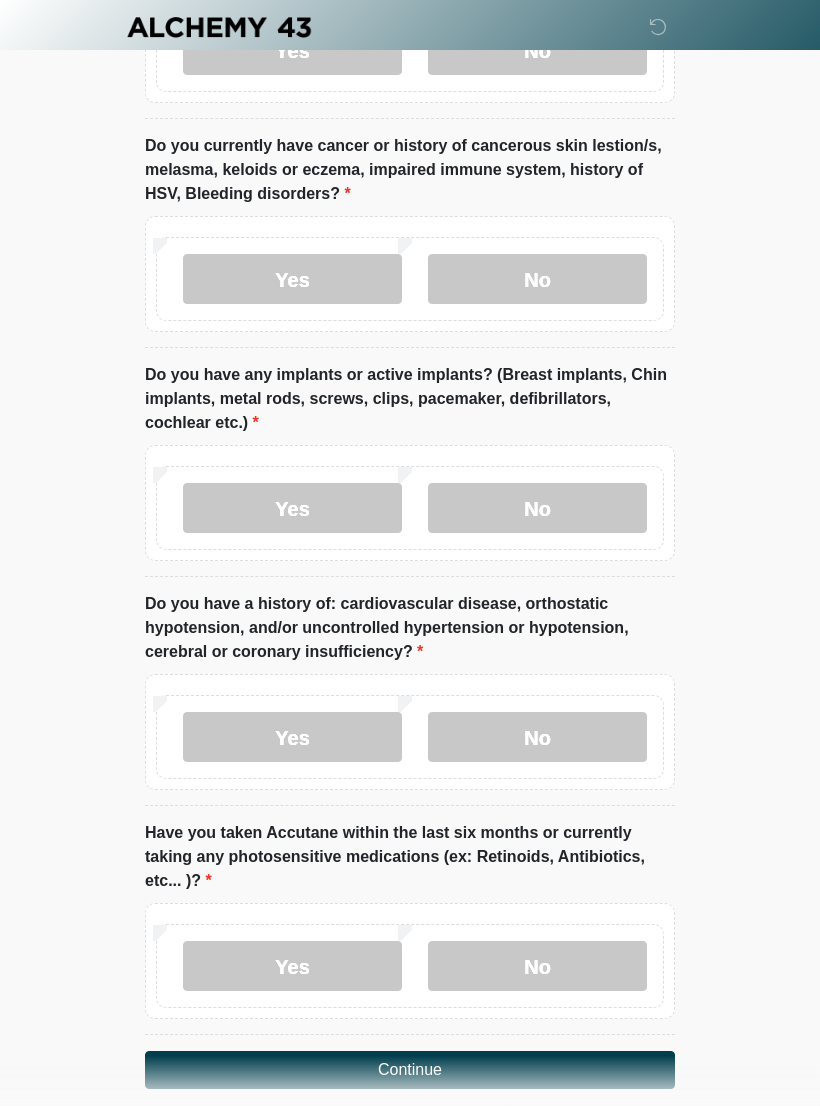 click on "No" at bounding box center [537, 738] 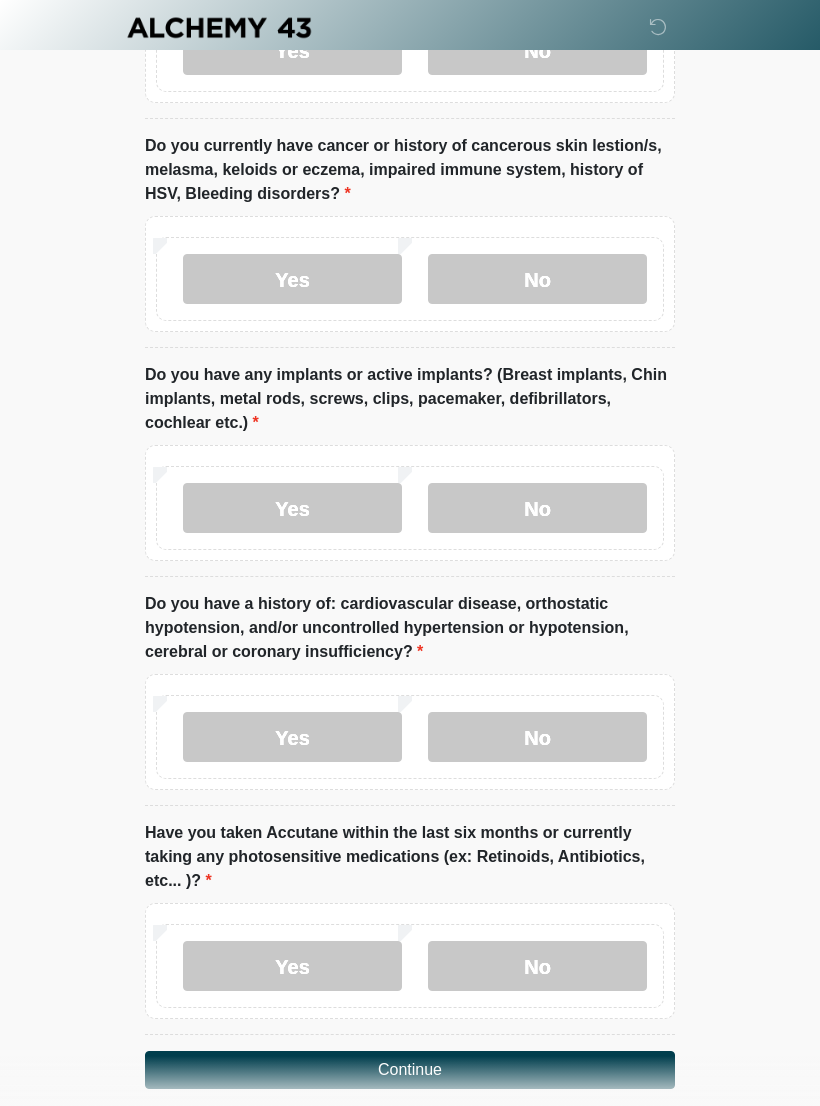 scroll, scrollTop: 2157, scrollLeft: 0, axis: vertical 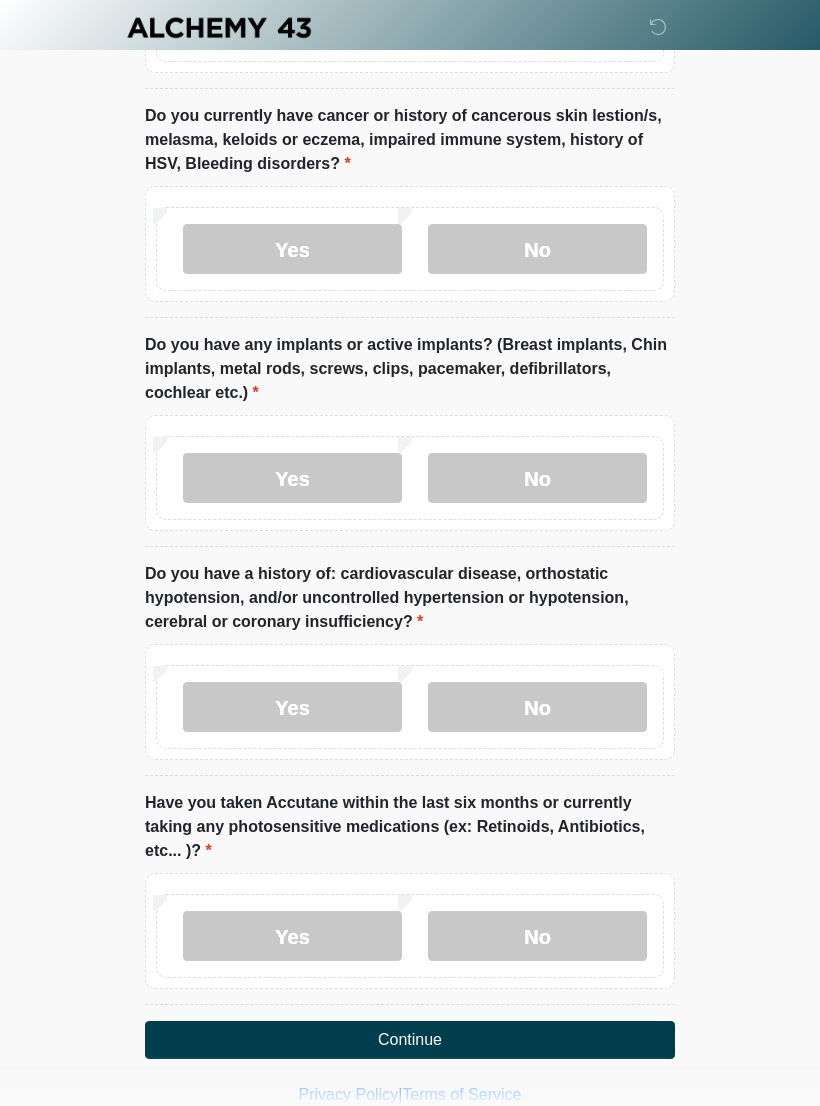 click on "Continue" at bounding box center (410, 1040) 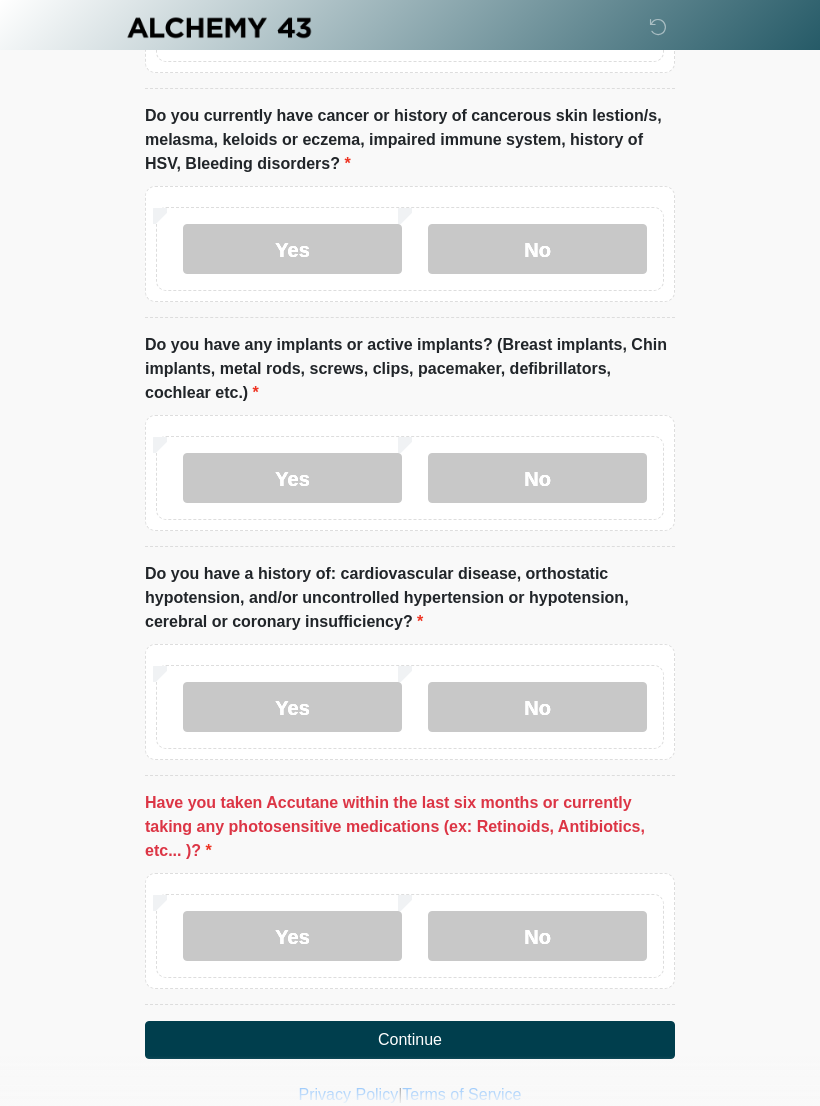 click on "No" at bounding box center (537, 936) 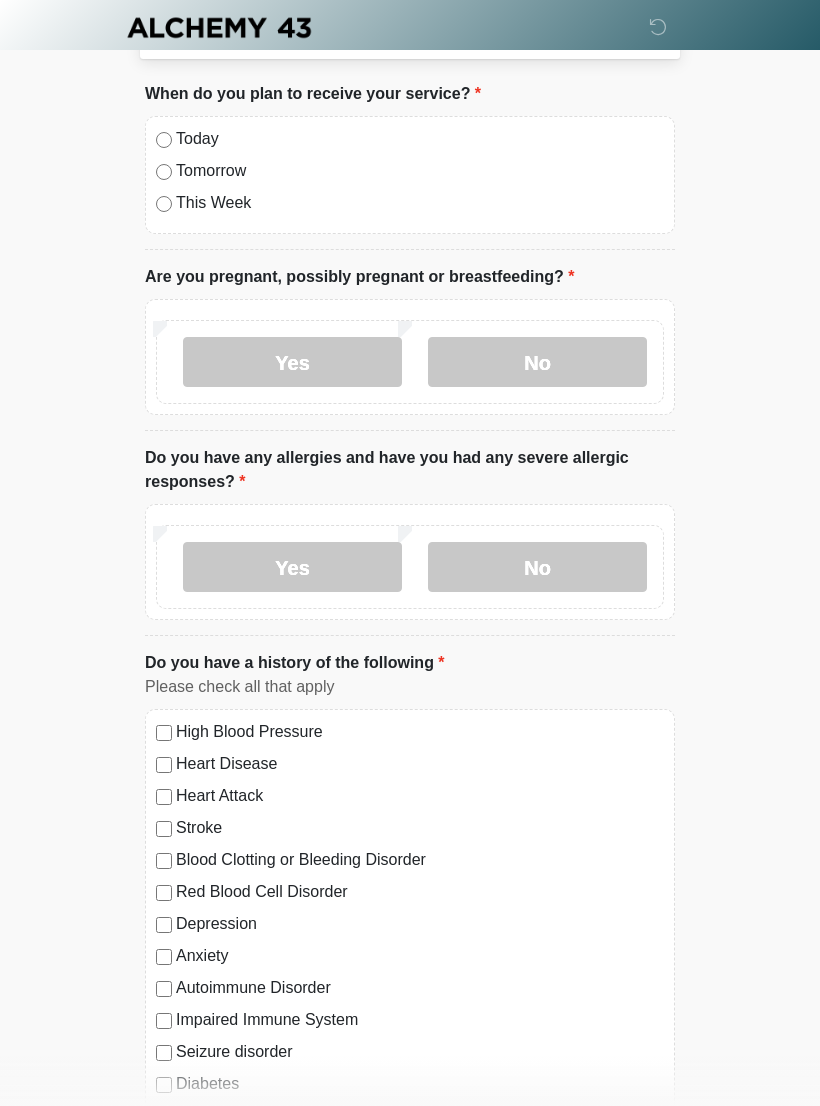 scroll, scrollTop: 0, scrollLeft: 0, axis: both 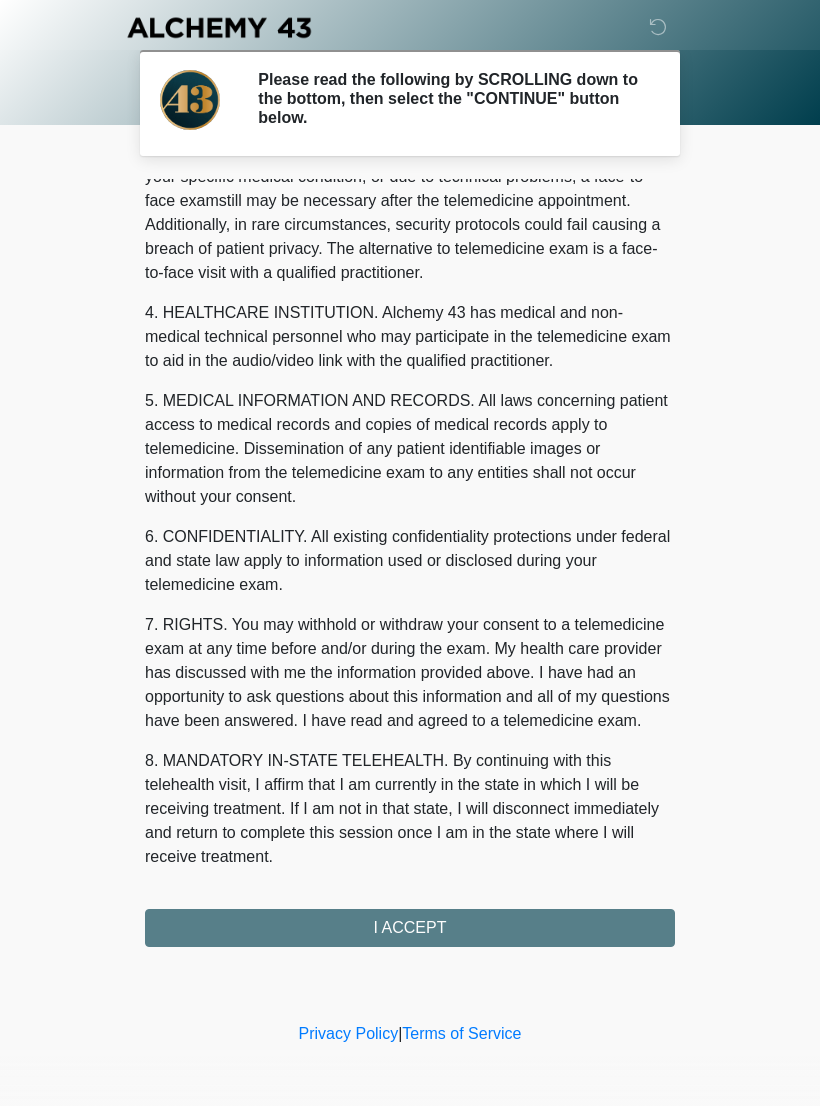 click on "1. PURPOSE. The purpose of this form is to obtain your consent for a telemedicine exam with a qualified practitioner. The purpose of this exam is to assist in the treatment of:  2. NATURE OF TELEMEDICINE EXAM. Telemedicine involves the use of audio, video or other electronic communications to interact with you, consult with your healthcare provider and/or review your medical information for the purpose of treatment clearance, follow-up and/or education. During your telemedicine exam, details of your medical history and personal health information may be discussed with other health professionals through the use of interactive video, audio and telecommunications technology. Additionally, a physical examination of you may take place. 4. HEALTHCARE INSTITUTION. Alchemy 43 has medical and non-medical technical personnel who may participate in the telemedicine exam to aid in the audio/video link with the qualified practitioner.
I ACCEPT" at bounding box center (410, 563) 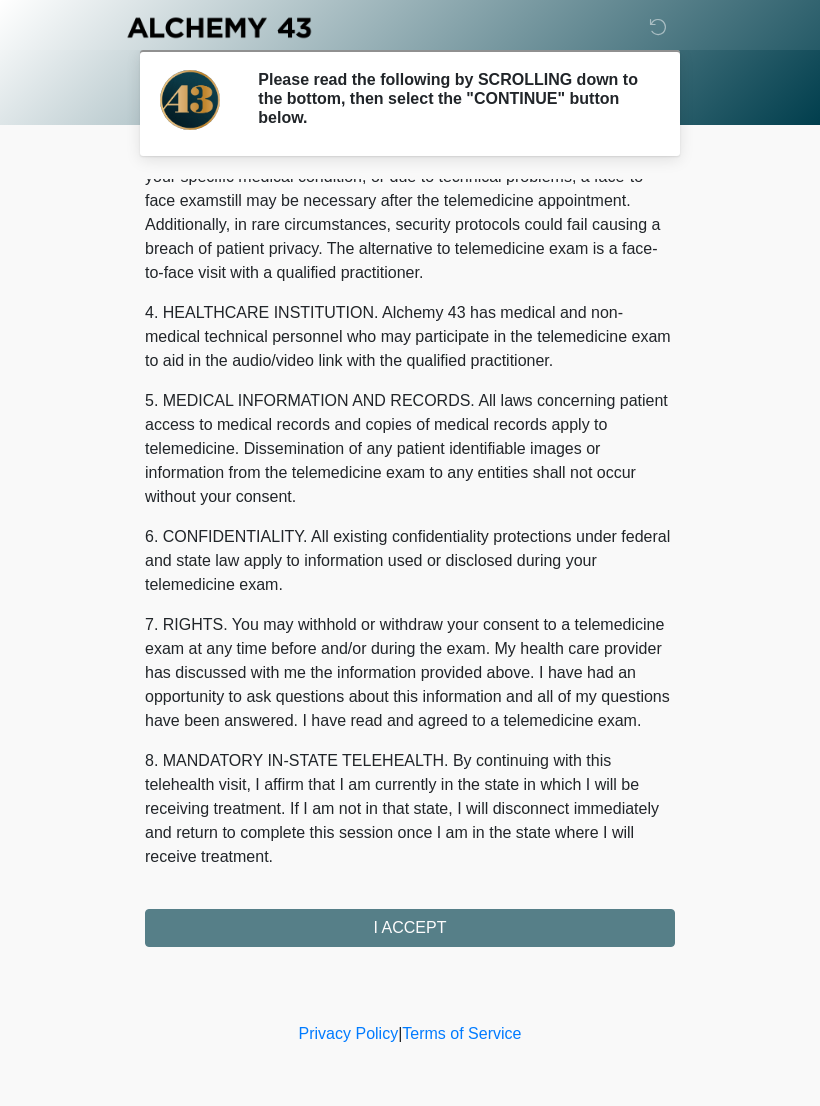 click on "I ACCEPT" at bounding box center (410, 928) 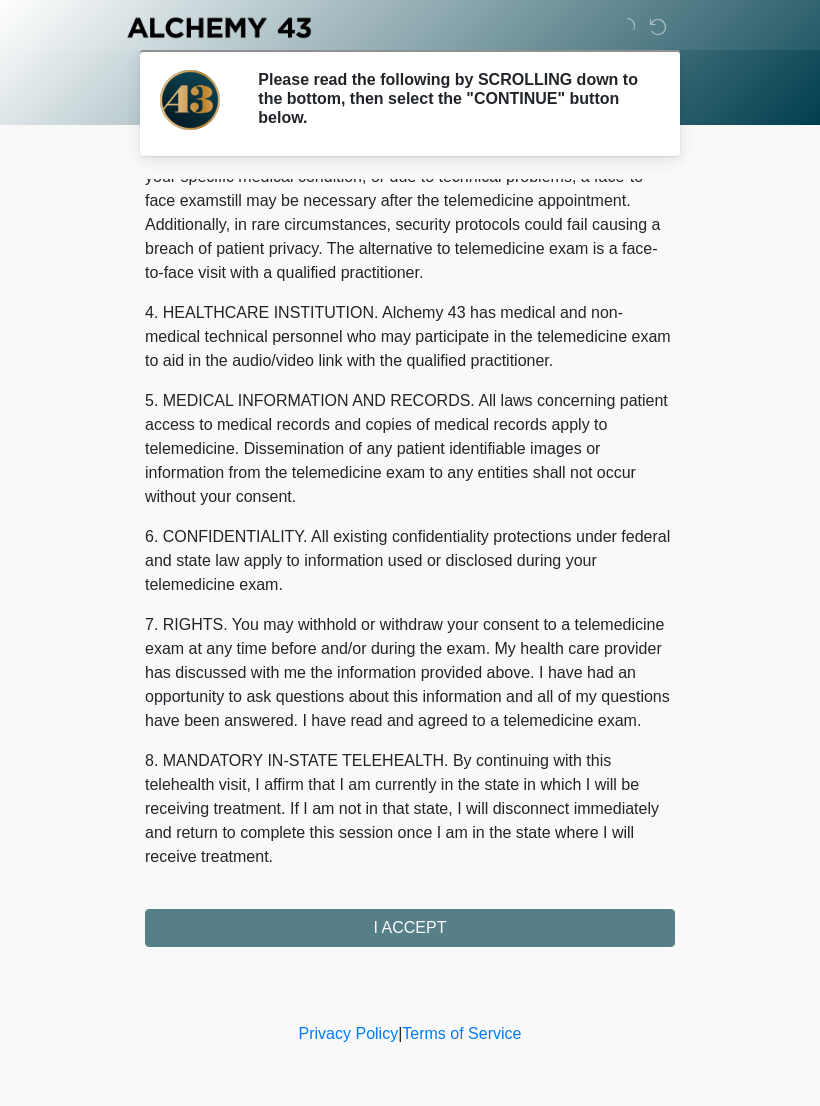 scroll, scrollTop: 454, scrollLeft: 0, axis: vertical 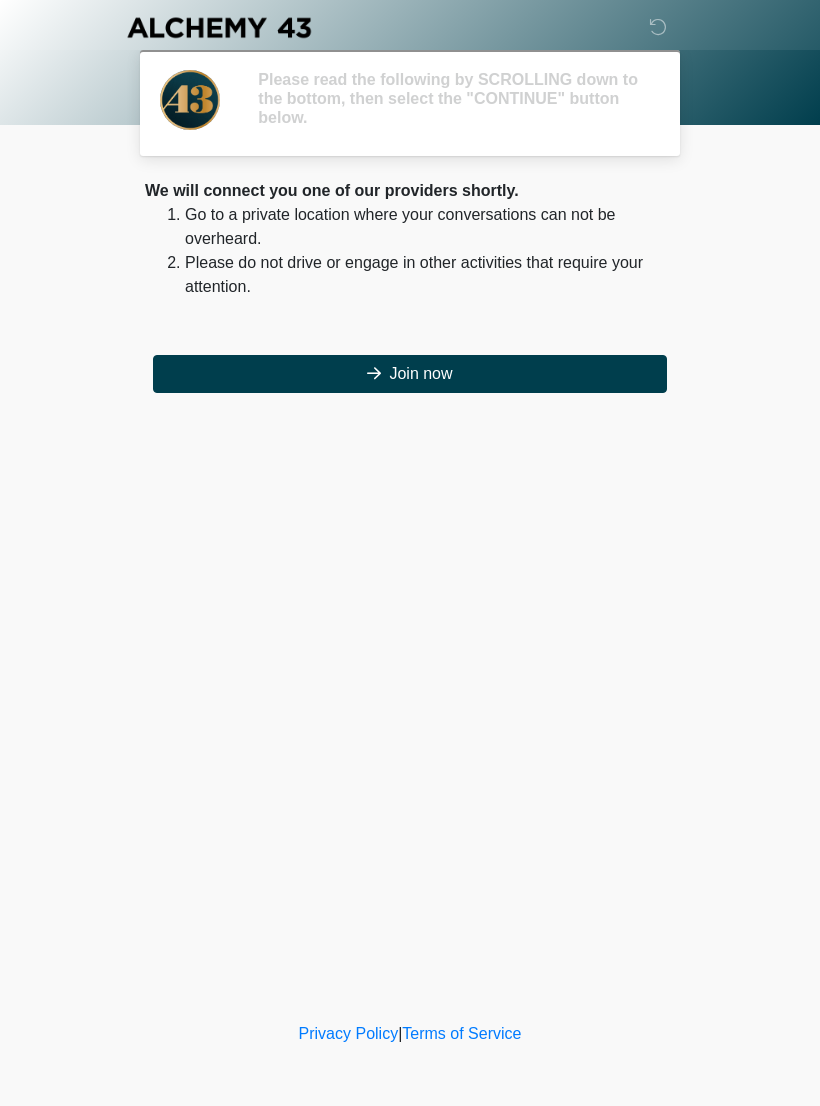click on "‎ ‎ ‎ ‎
Please read the following by SCROLLING down to the bottom, then select the "CONTINUE" button below.
Please connect to Wi-Fi now   Provide us with your contact info  Answer some questions about your medical history  Complete a video call with one of our providers
This is the beginning of your virtual Good Faith Exam.  This step is necessary to provide official medical clearance and documentation for your upcoming treatment(s).   To begin, press the continue button below and answer all questions with honesty.
Continue
Connection Disclaimer
Please be sure your device is connected to a Wi-Fi Network for quicker service.  Otherwise, you may experience connectivity issues with your provider and cause unnecessary delays ." at bounding box center (410, 509) 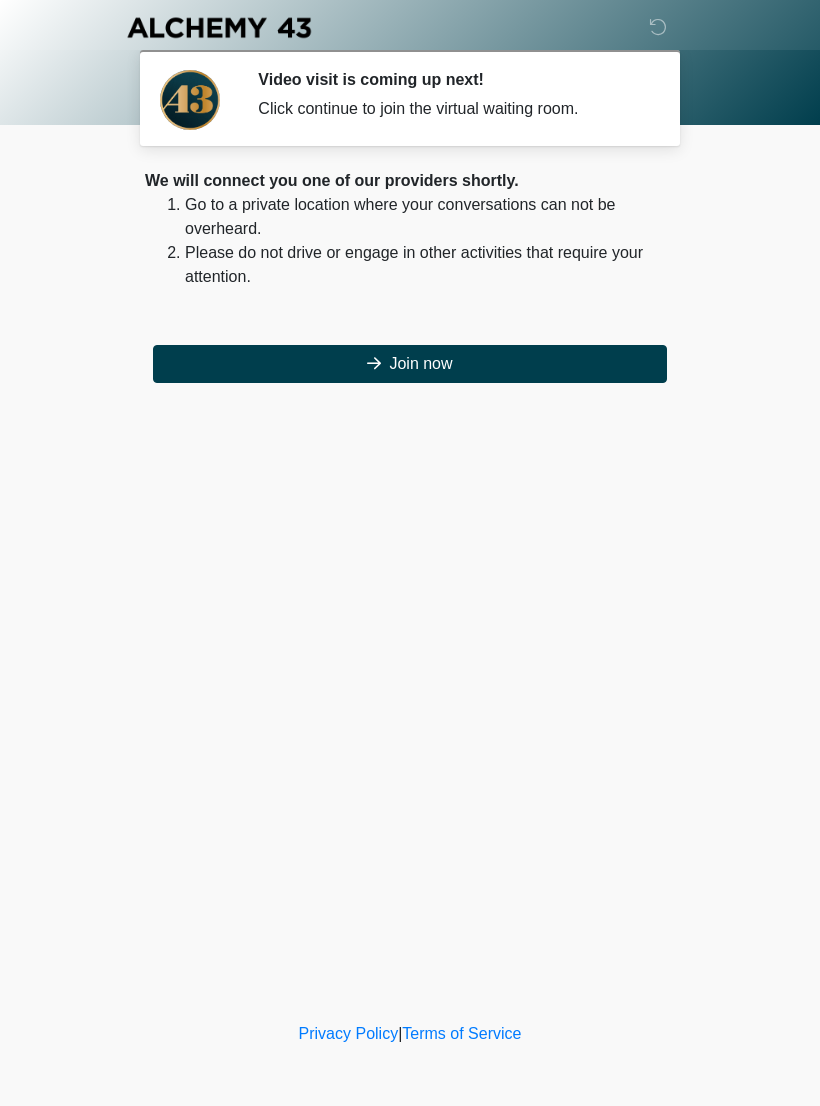 click on "Join now" at bounding box center (410, 364) 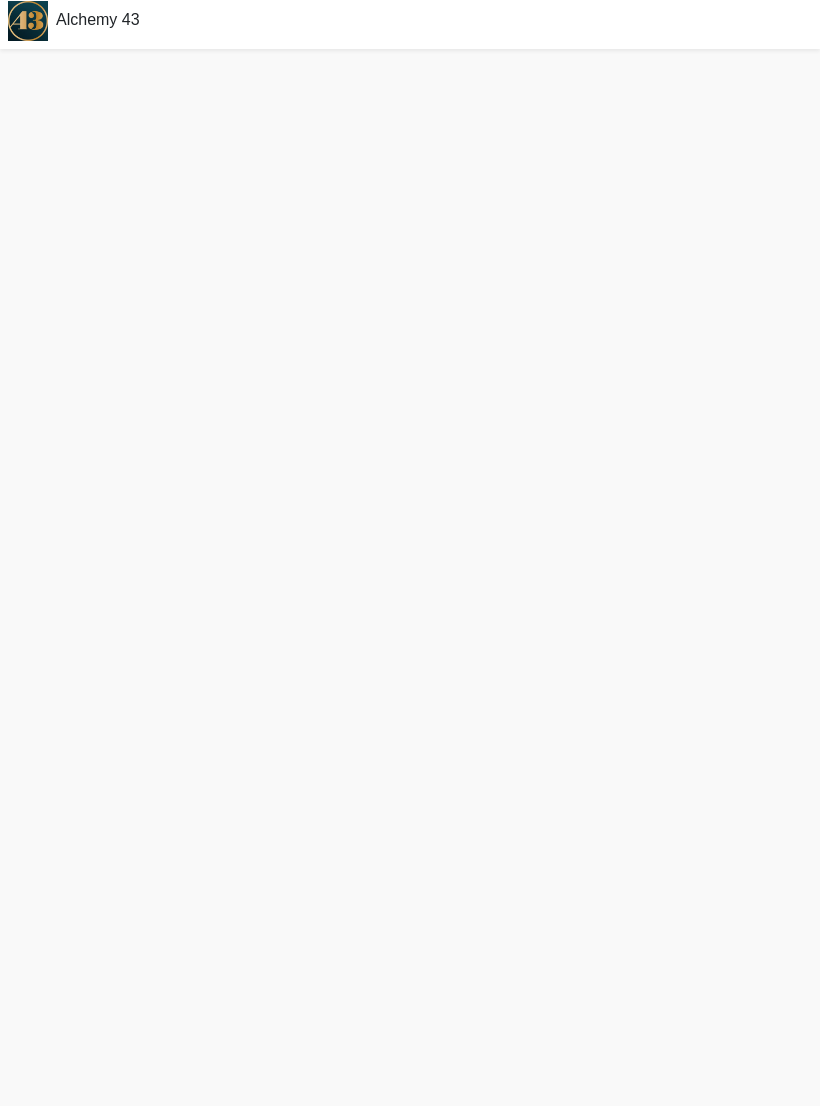 scroll, scrollTop: 0, scrollLeft: 0, axis: both 